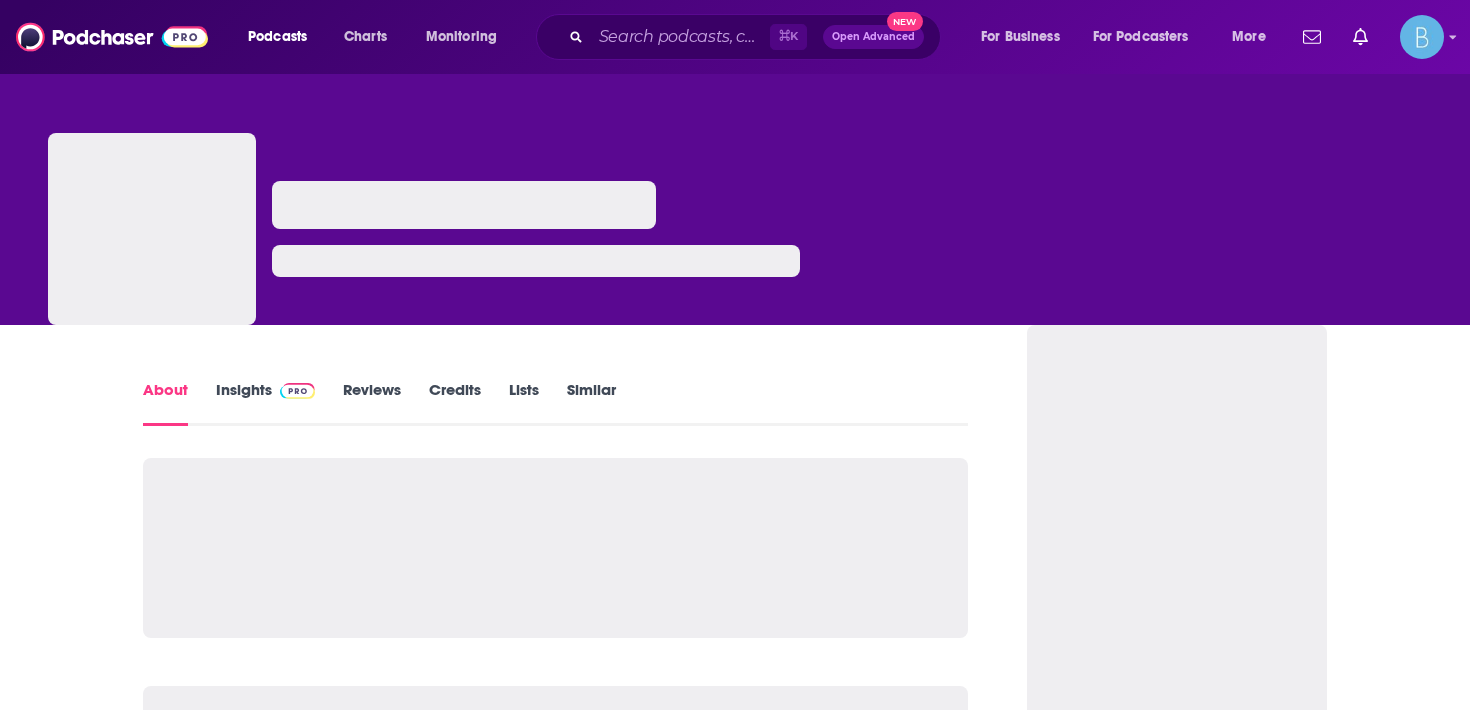 scroll, scrollTop: 0, scrollLeft: 0, axis: both 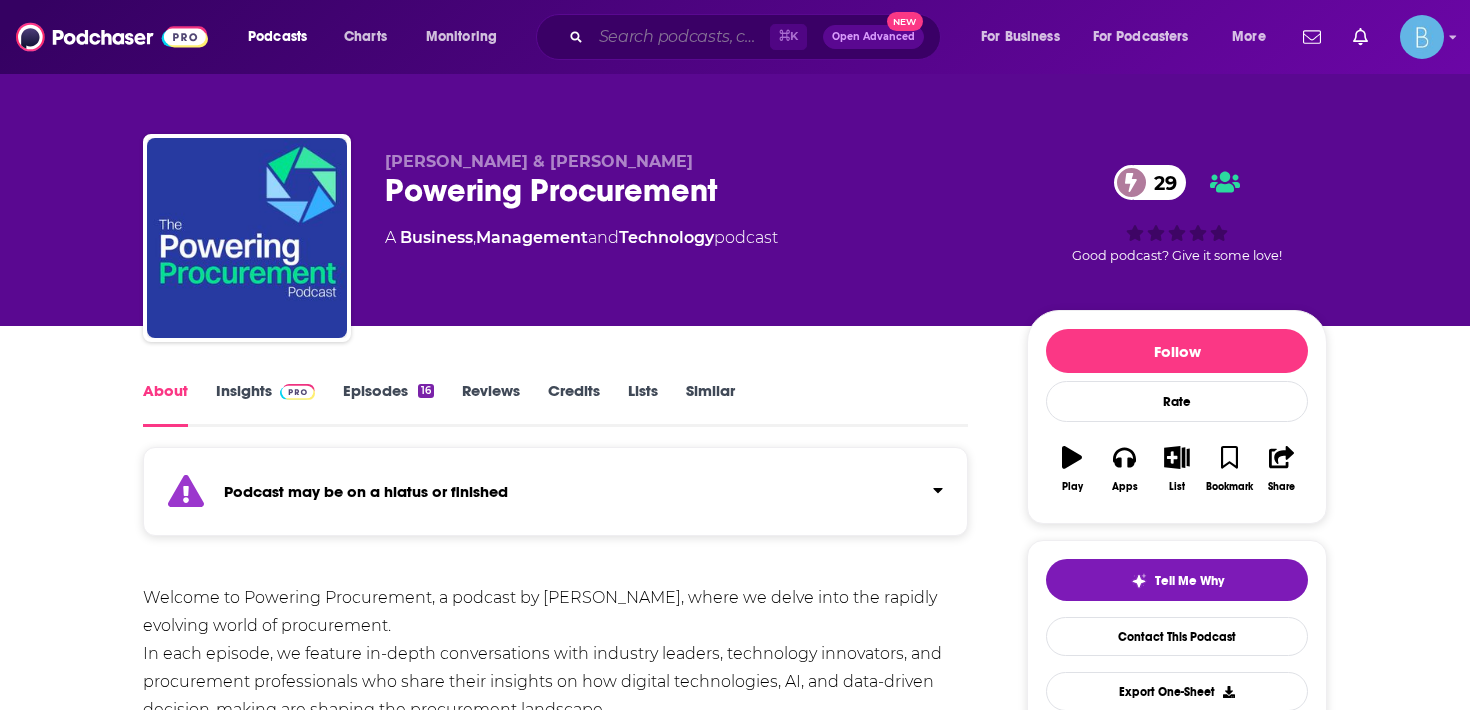 click at bounding box center [680, 37] 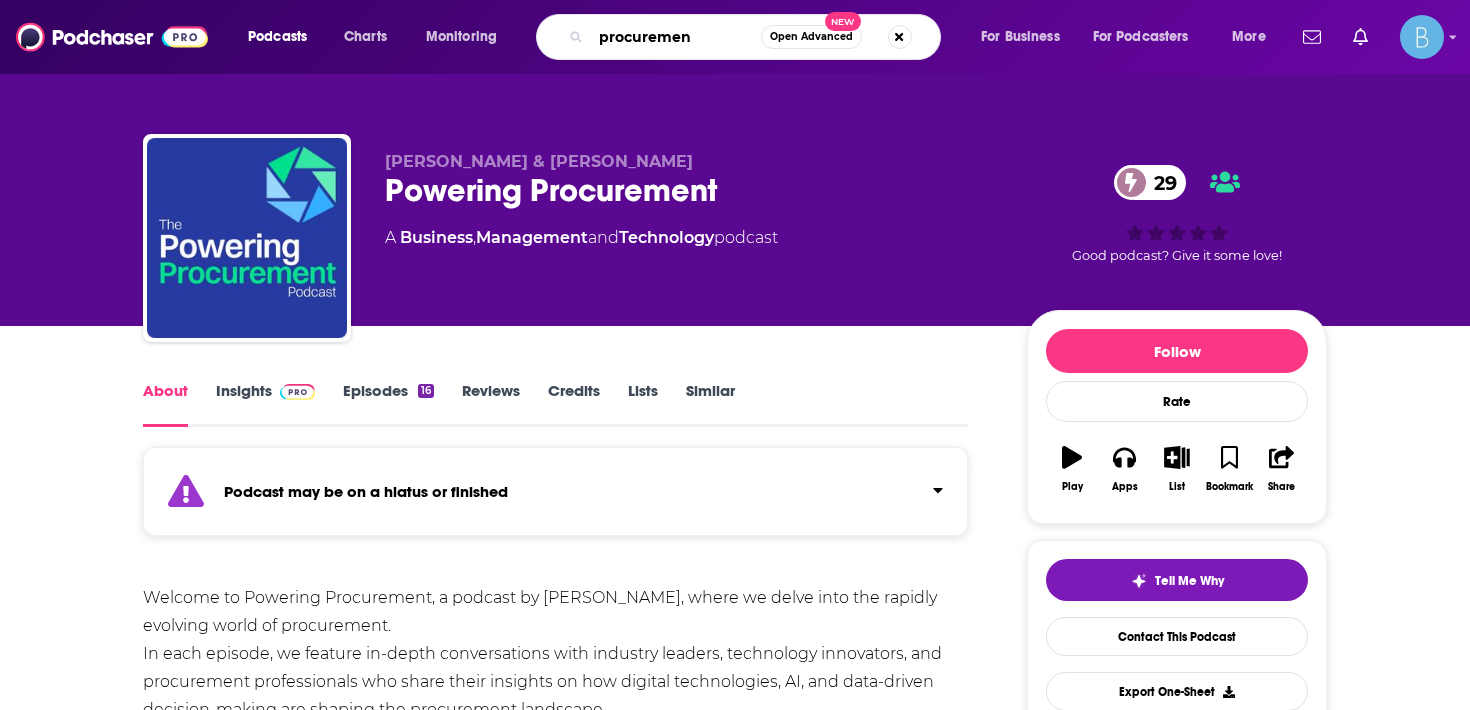 type on "procurement" 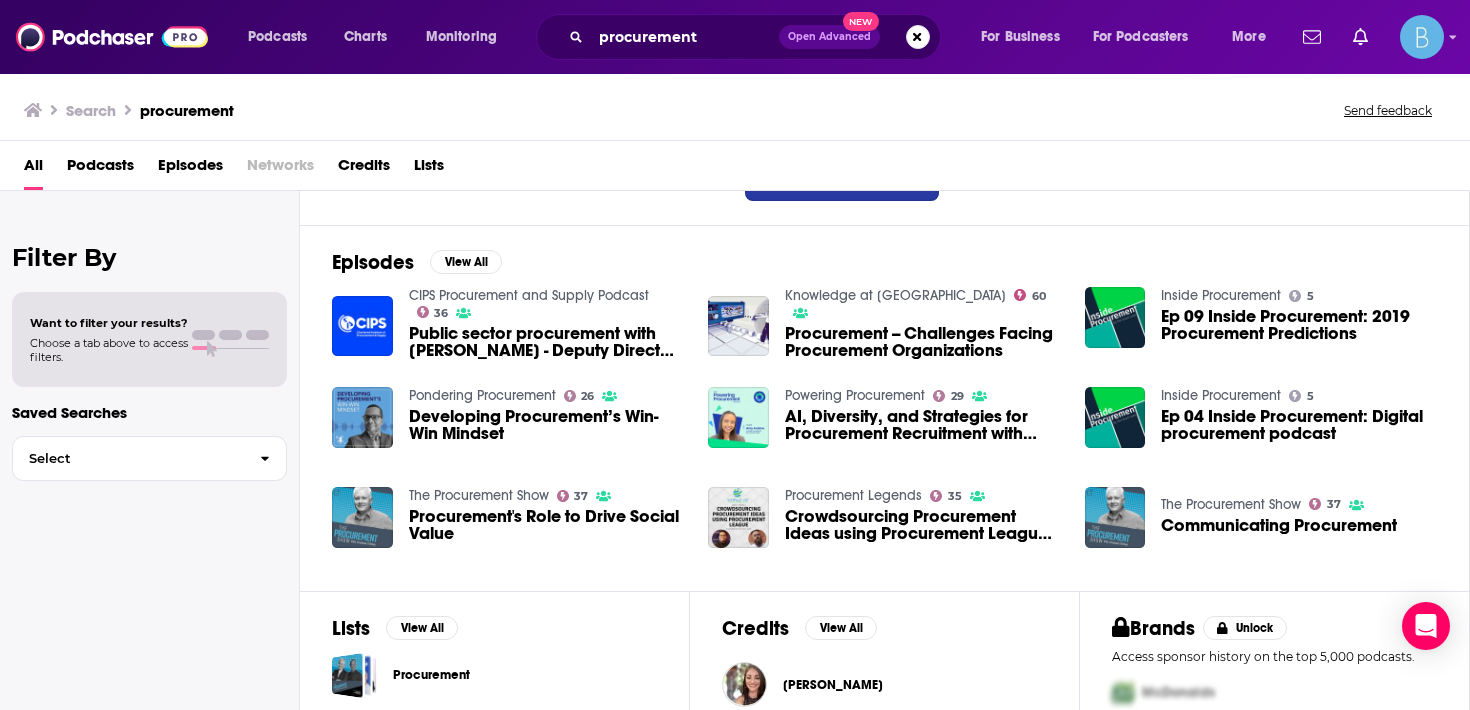 scroll, scrollTop: 243, scrollLeft: 0, axis: vertical 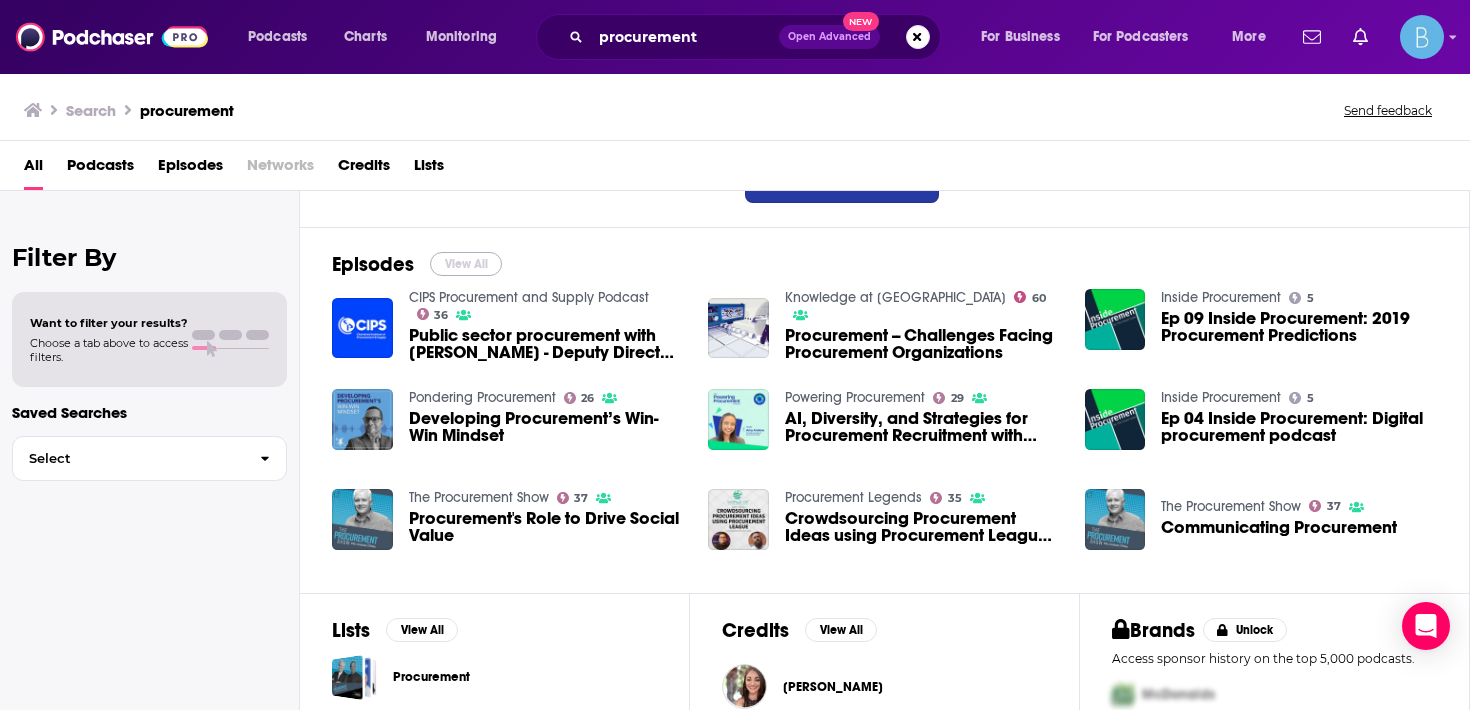 click on "View All" at bounding box center [466, 264] 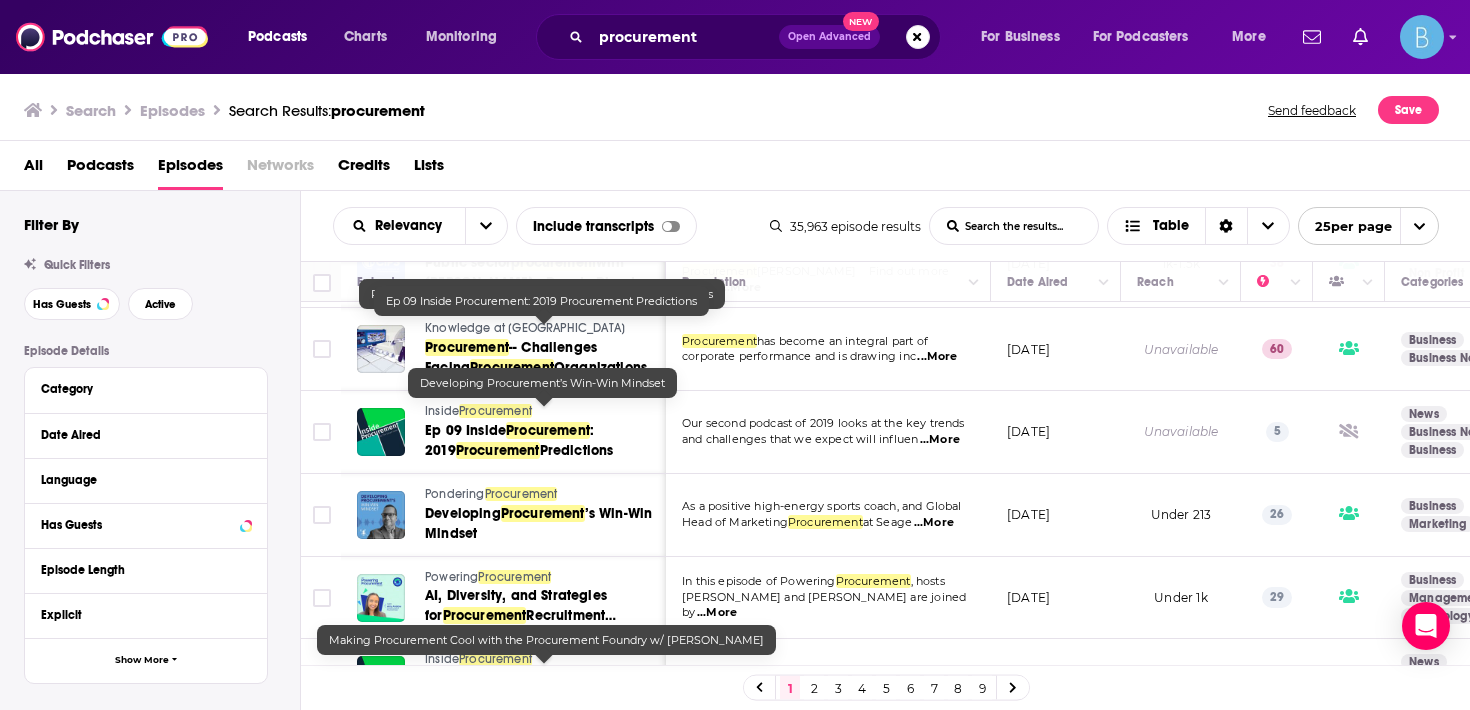 scroll, scrollTop: 247, scrollLeft: 0, axis: vertical 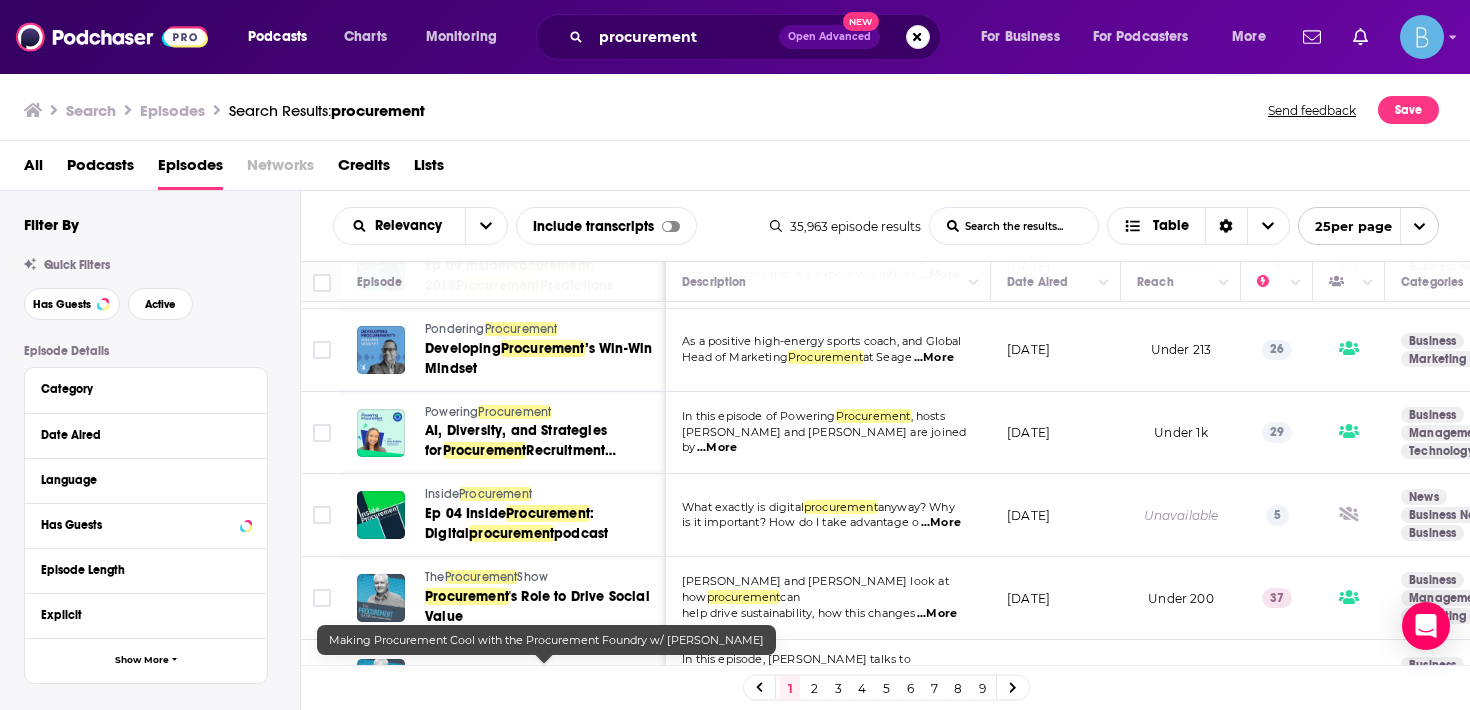 click on "Pondering" at bounding box center (455, 329) 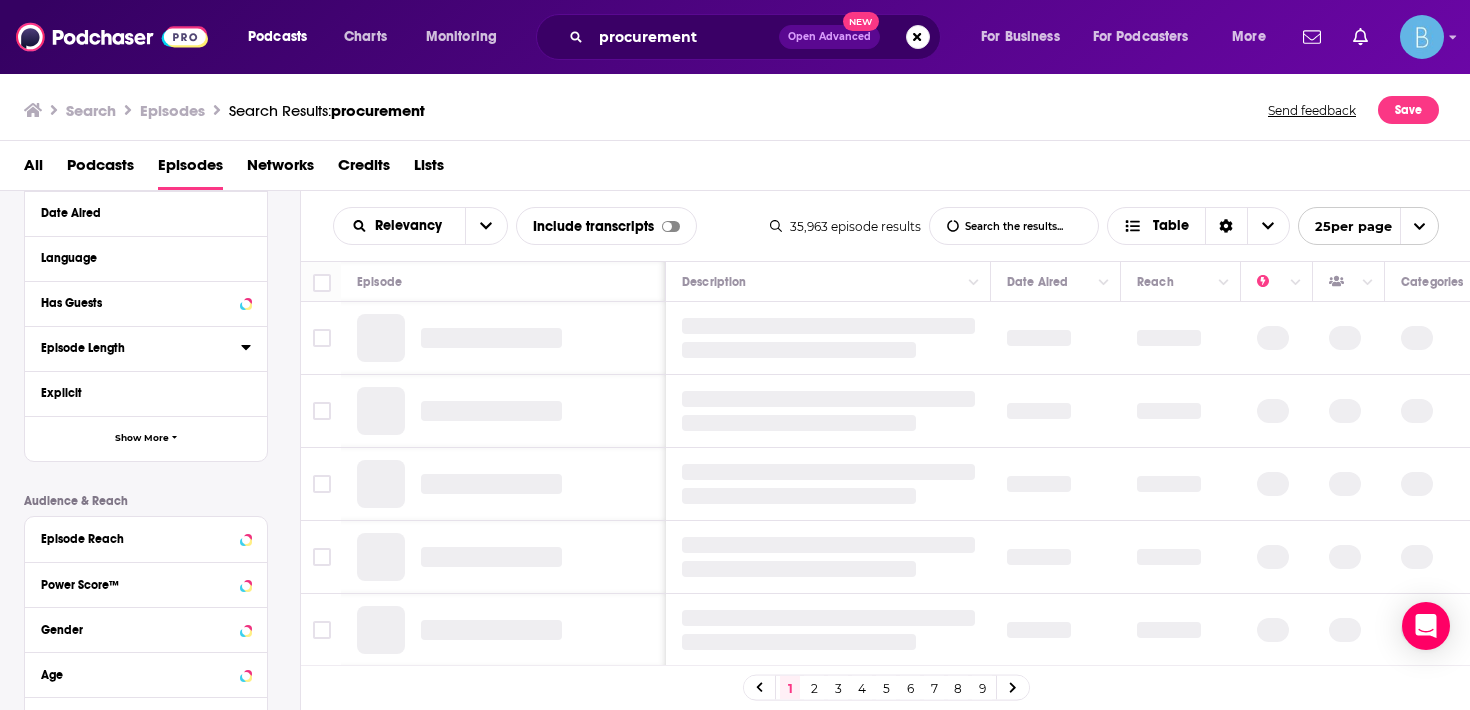 scroll, scrollTop: 340, scrollLeft: 0, axis: vertical 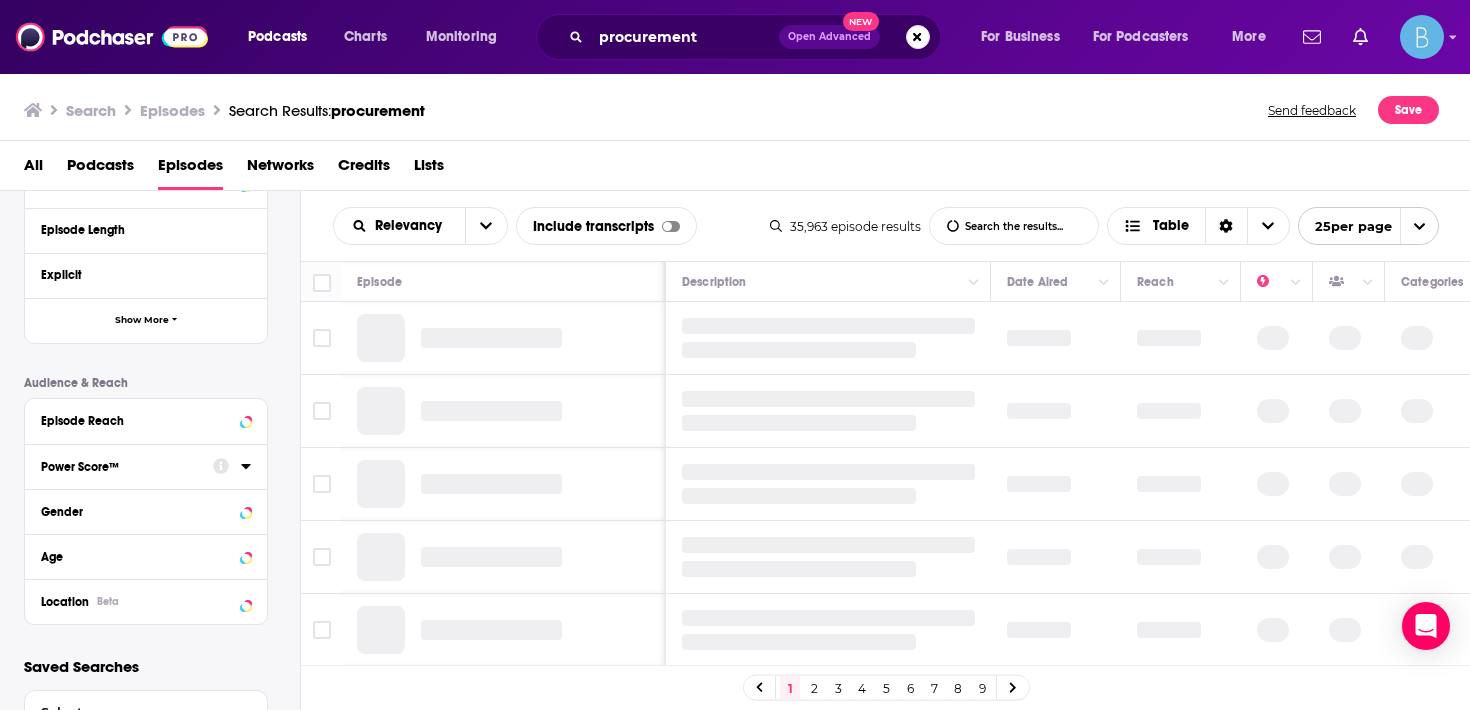 click on "Power Score™" at bounding box center [127, 465] 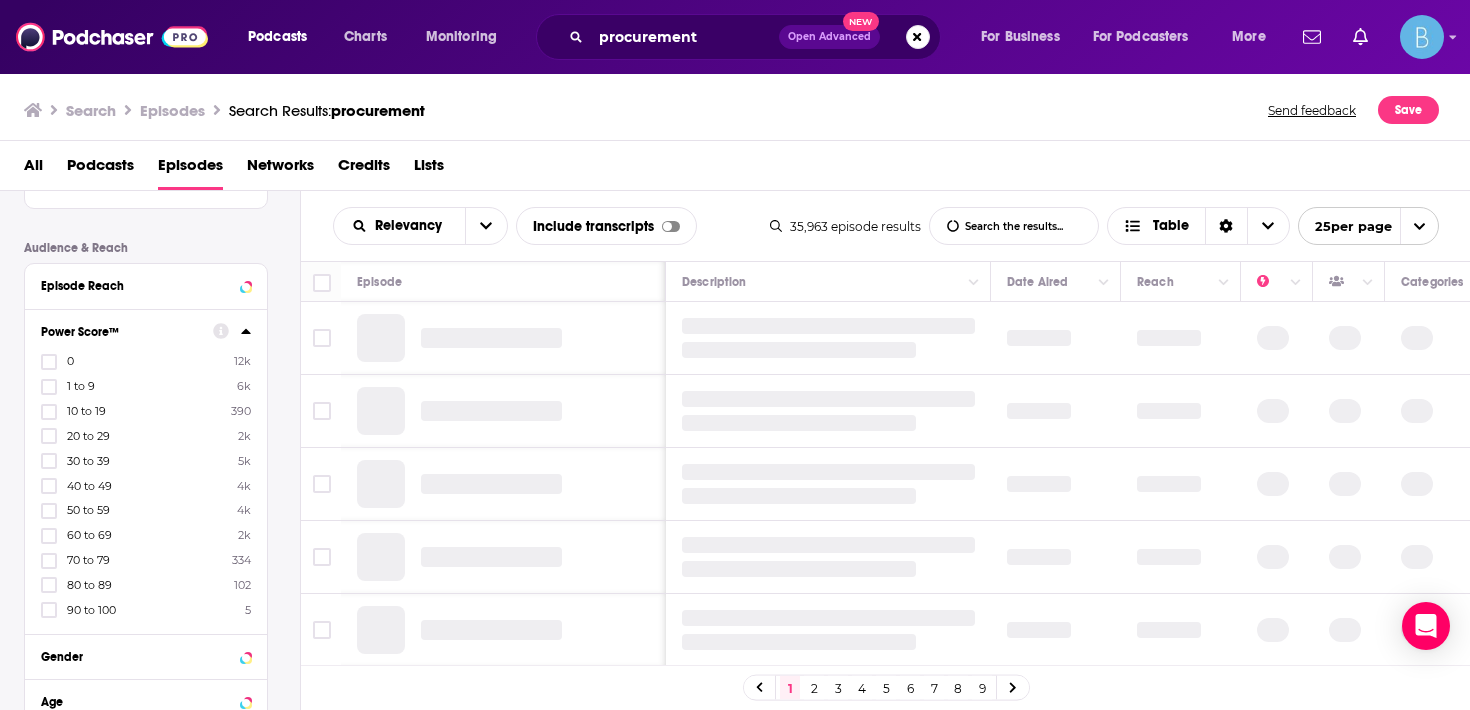 scroll, scrollTop: 479, scrollLeft: 0, axis: vertical 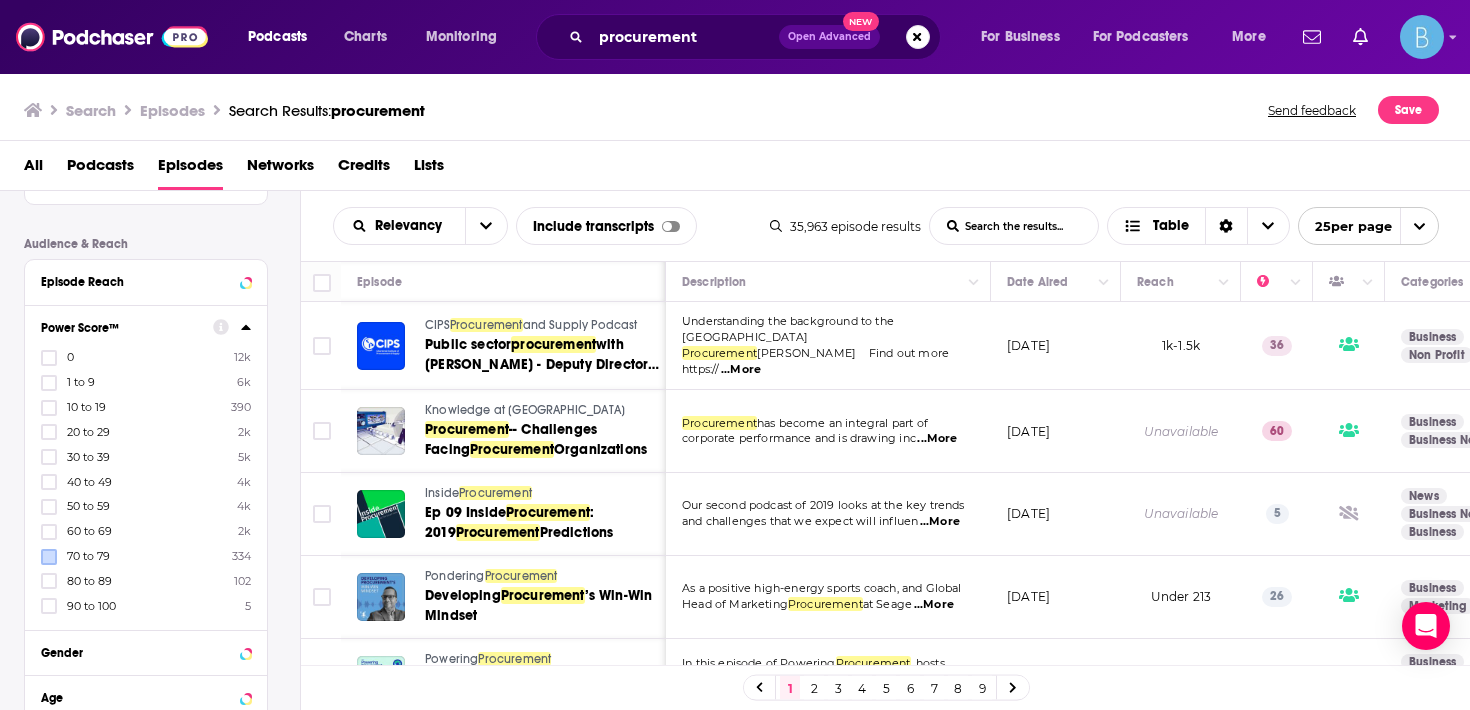 drag, startPoint x: 46, startPoint y: 478, endPoint x: 46, endPoint y: 499, distance: 21 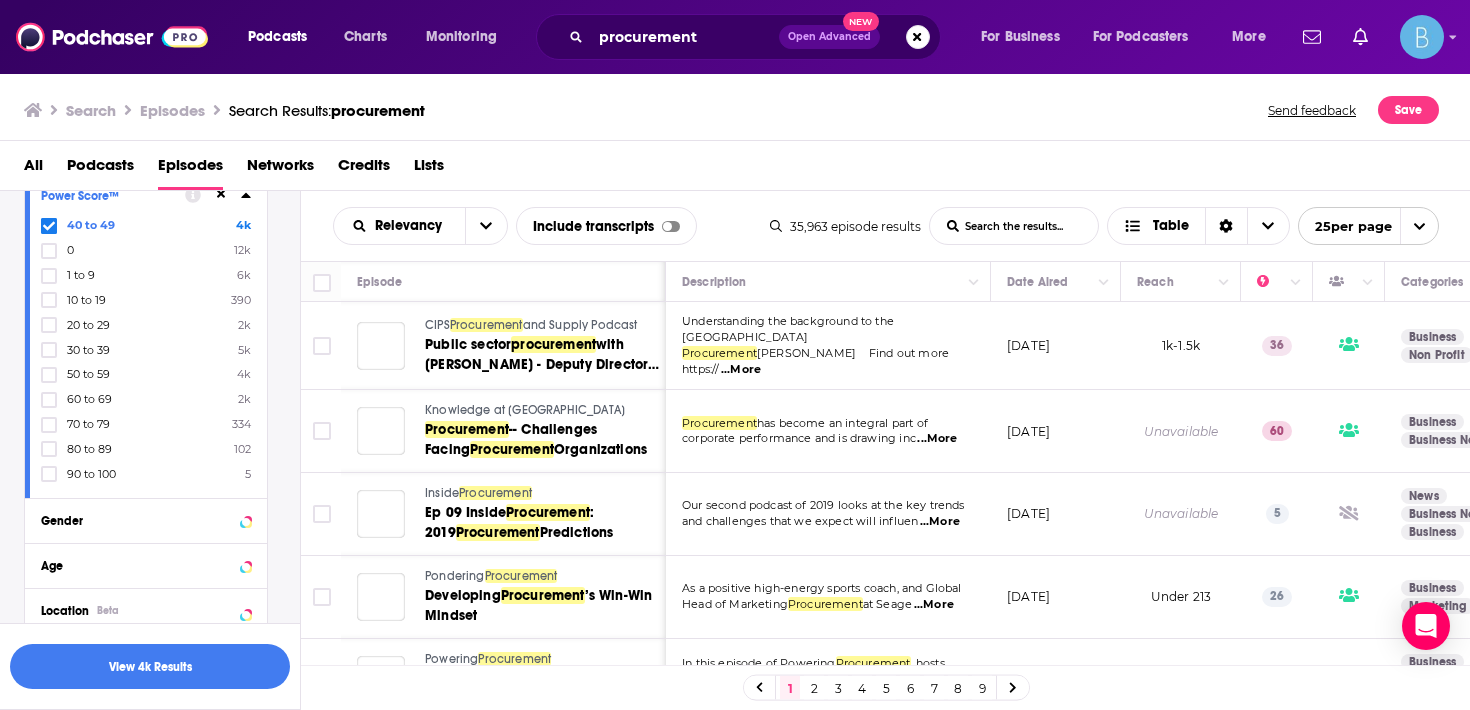 scroll, scrollTop: 613, scrollLeft: 0, axis: vertical 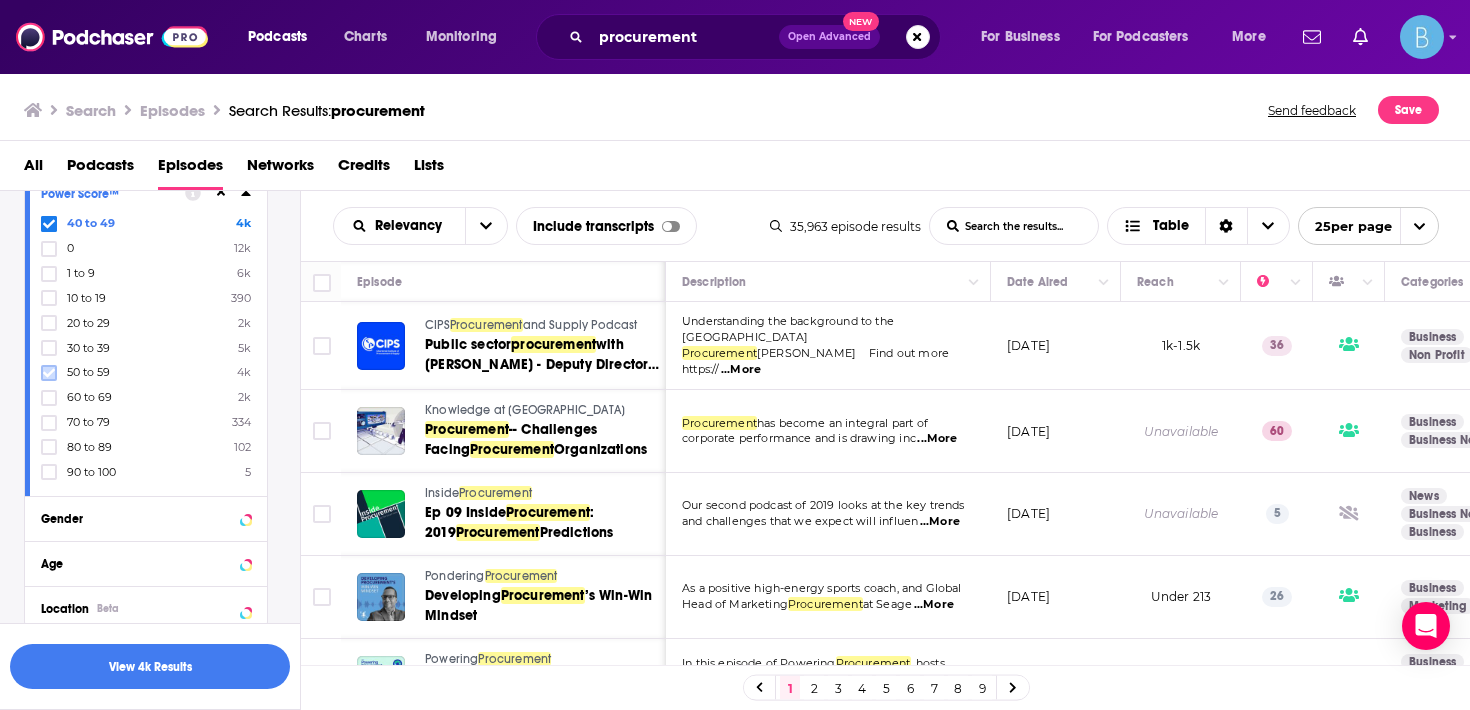 click 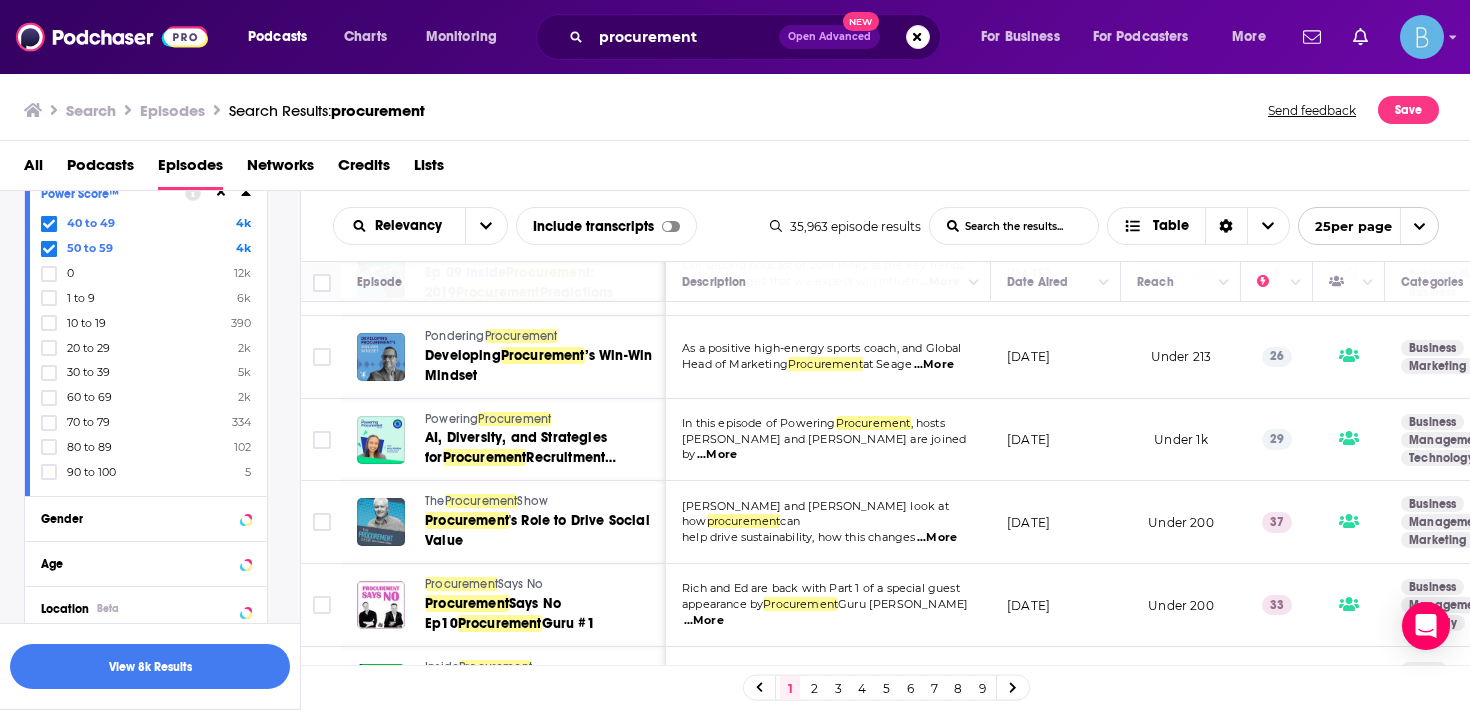 scroll, scrollTop: 263, scrollLeft: 0, axis: vertical 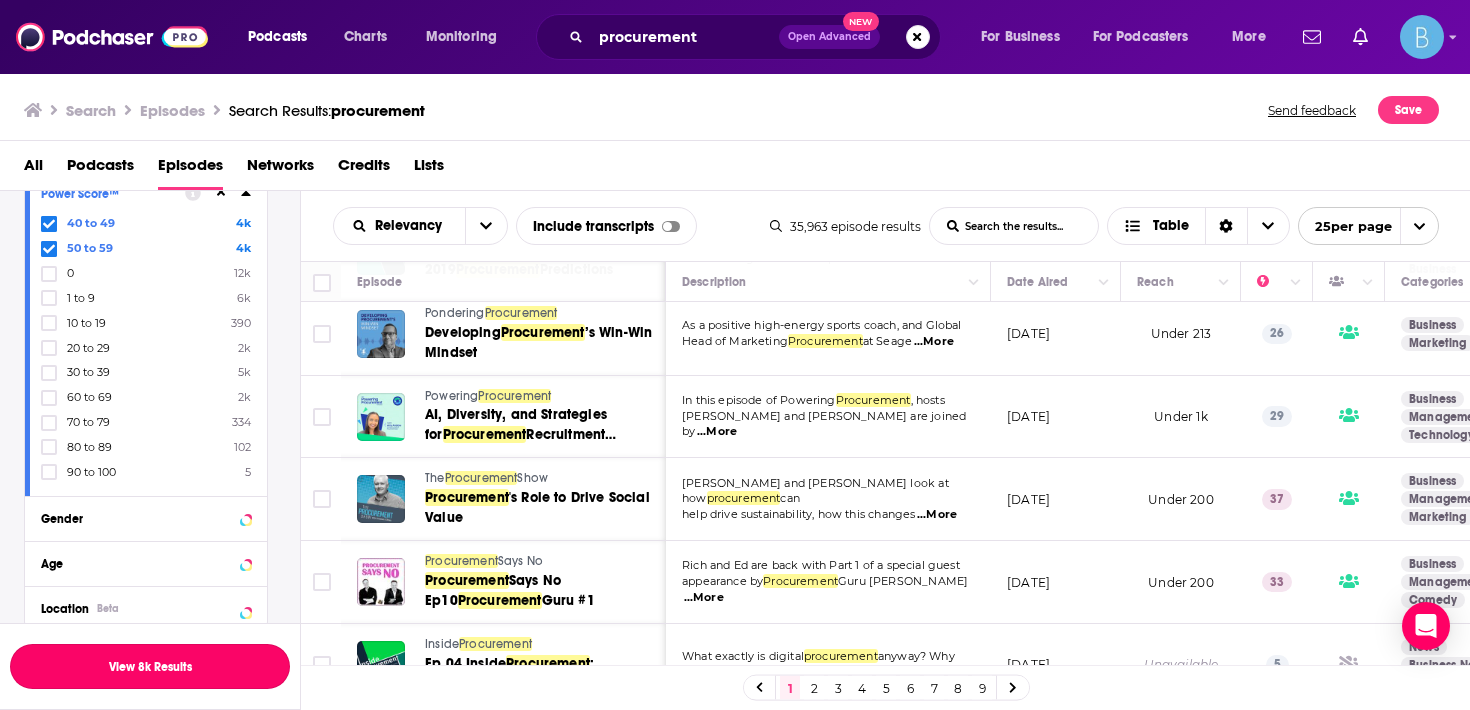 drag, startPoint x: 187, startPoint y: 672, endPoint x: 290, endPoint y: 579, distance: 138.7732 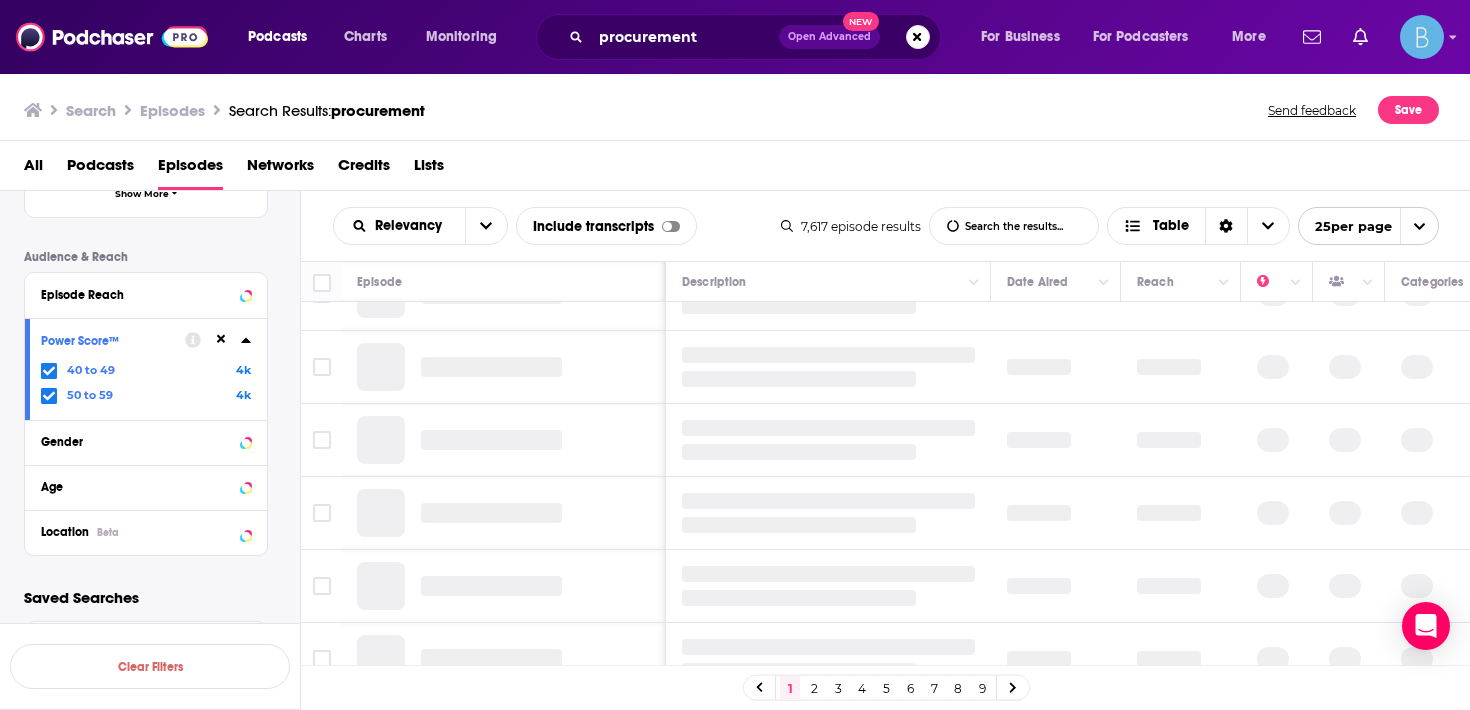 scroll, scrollTop: 0, scrollLeft: 0, axis: both 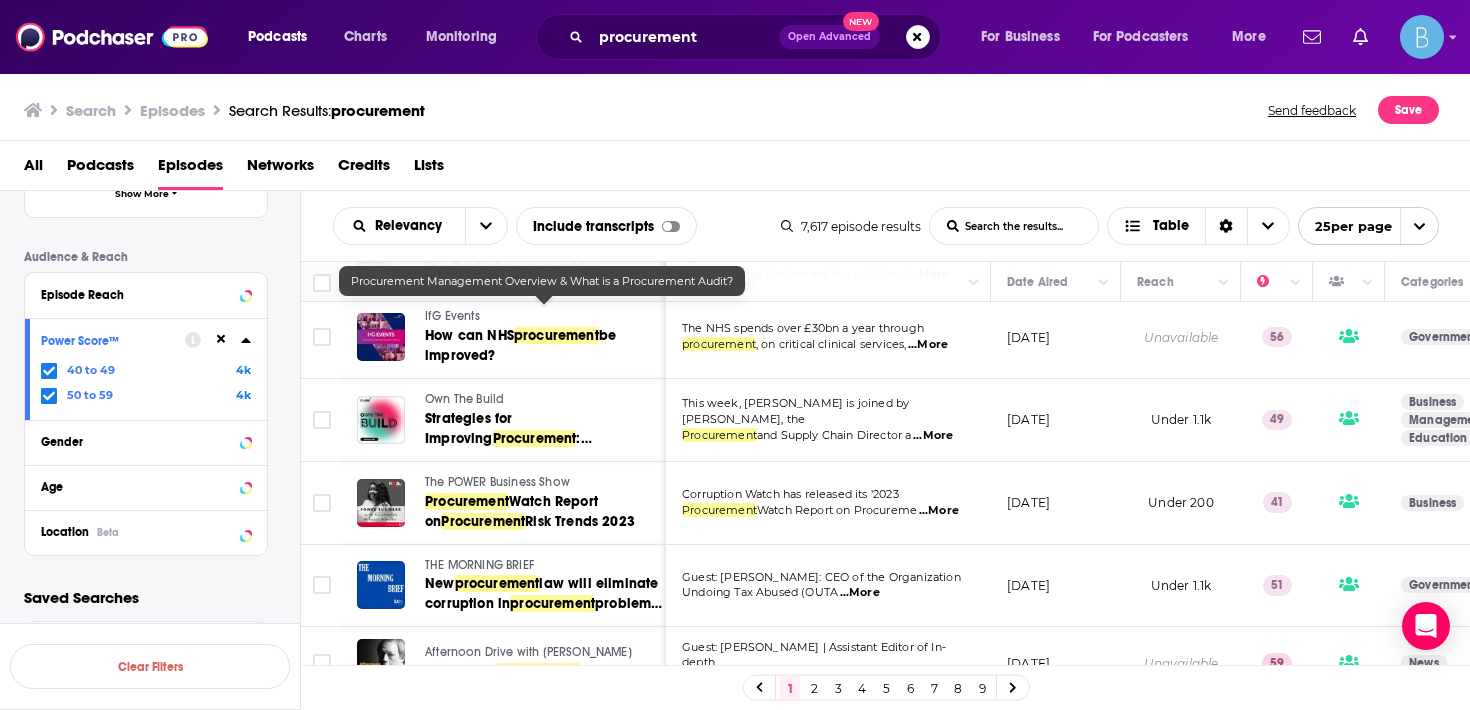click on "2" at bounding box center (814, 688) 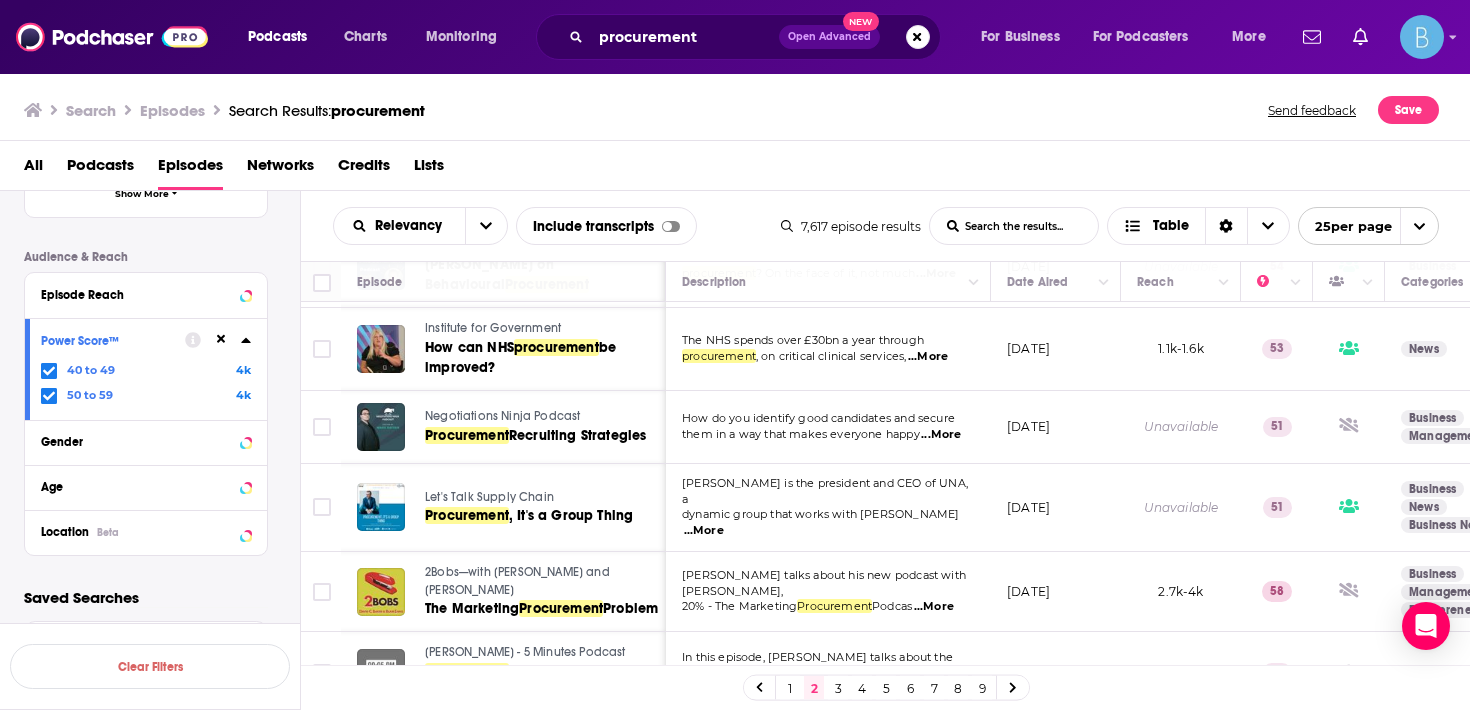 scroll, scrollTop: 1689, scrollLeft: 0, axis: vertical 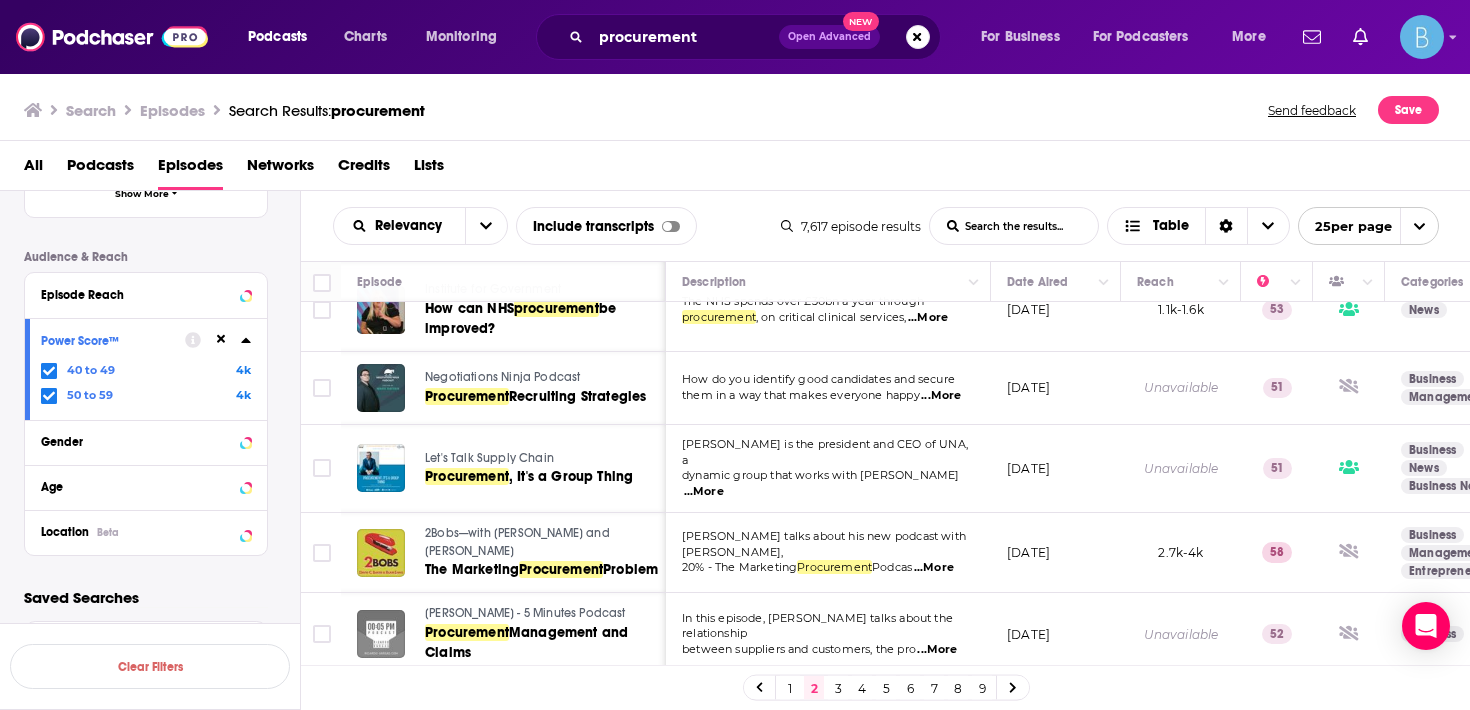 click on "...More" at bounding box center [934, 568] 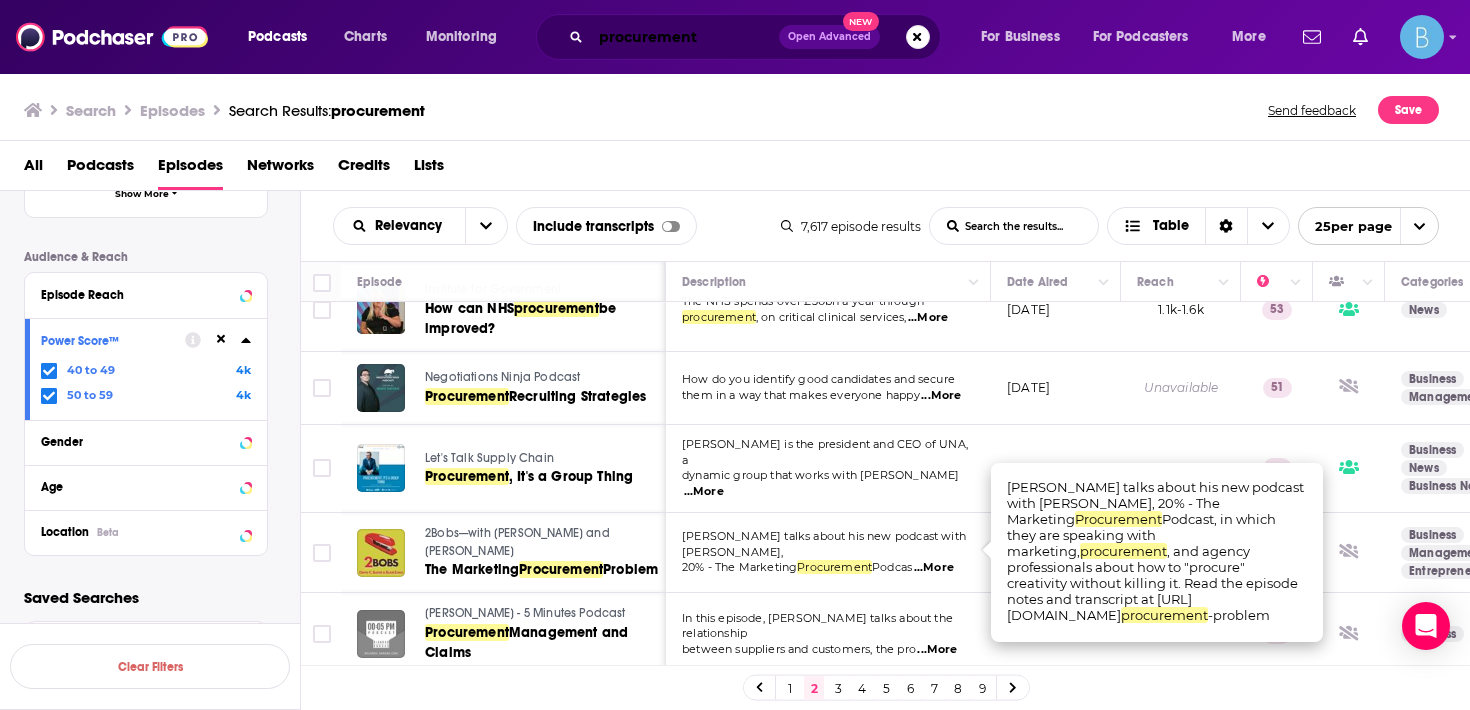click on "procurement" at bounding box center [685, 37] 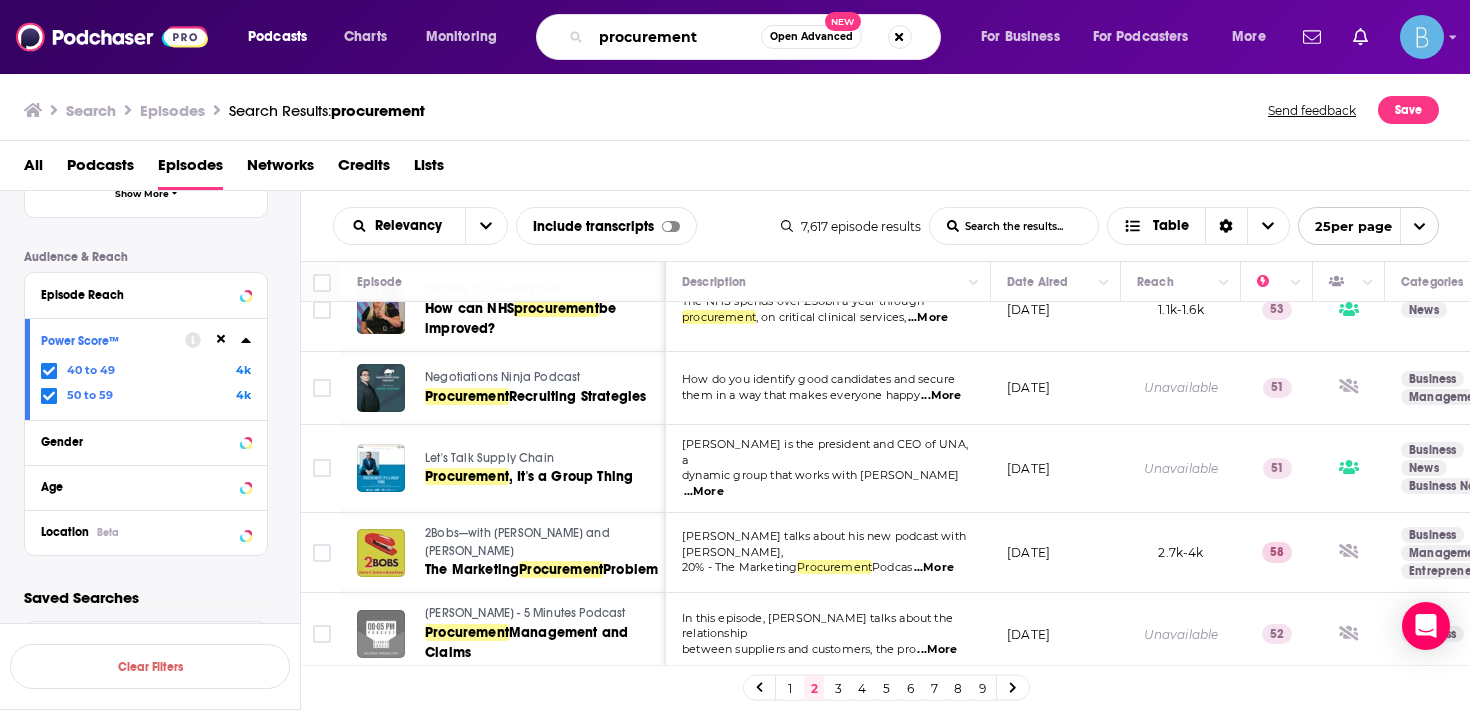 drag, startPoint x: 707, startPoint y: 35, endPoint x: 519, endPoint y: 11, distance: 189.52573 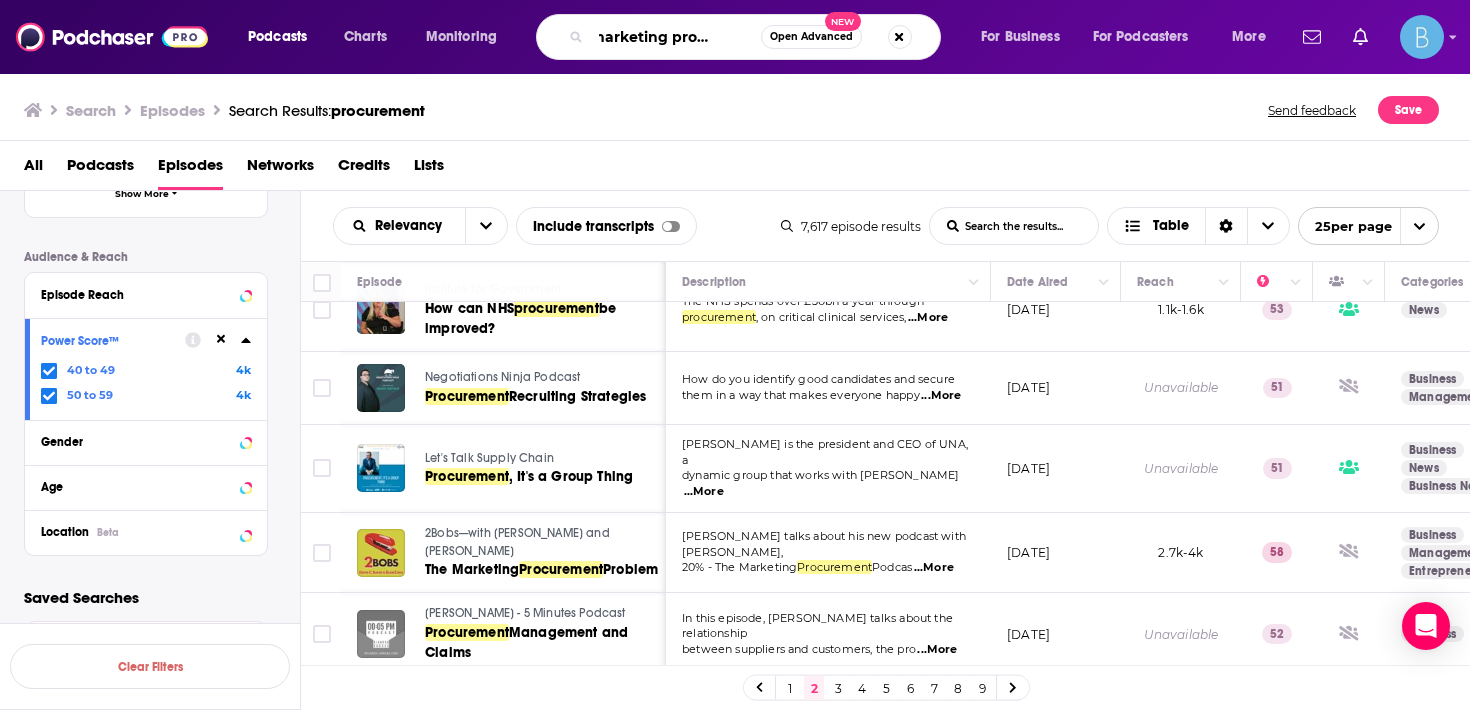 scroll, scrollTop: 0, scrollLeft: 54, axis: horizontal 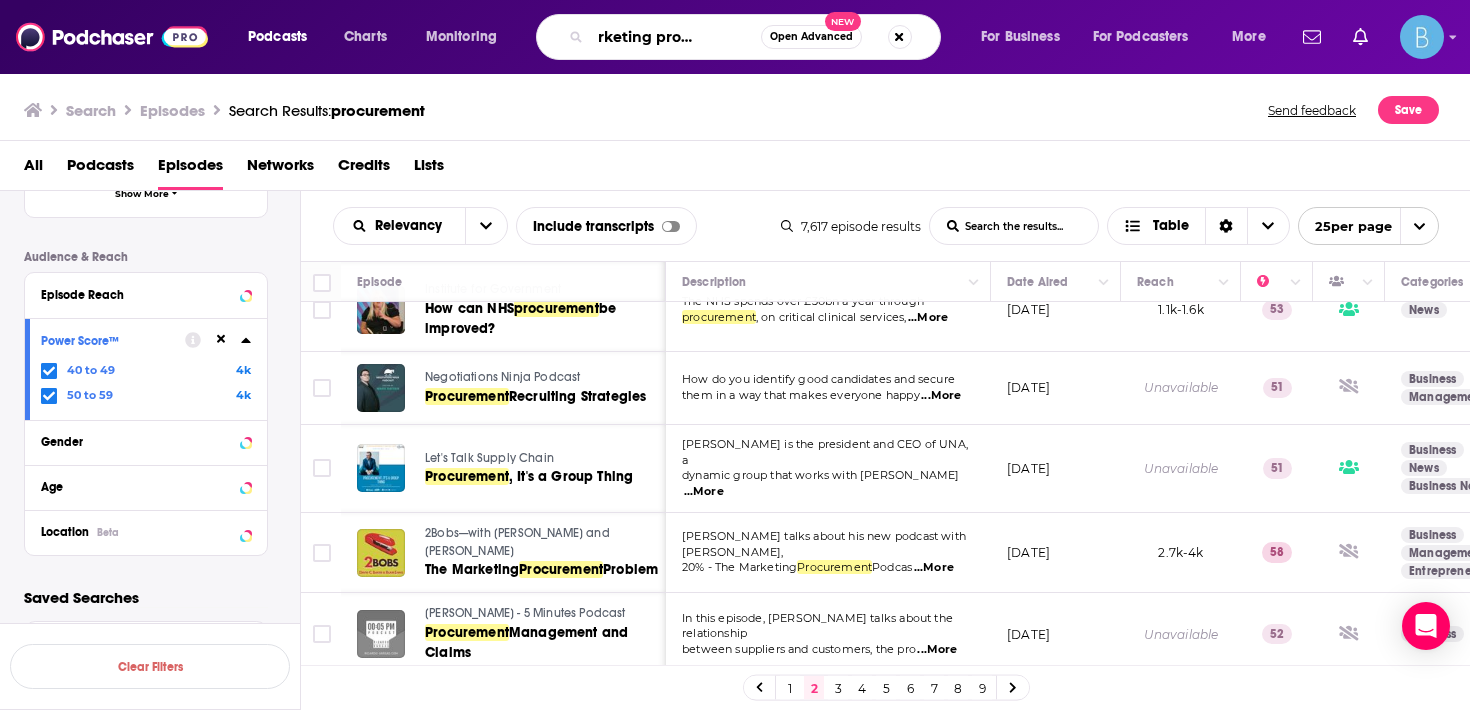 type on "the marketing procurement" 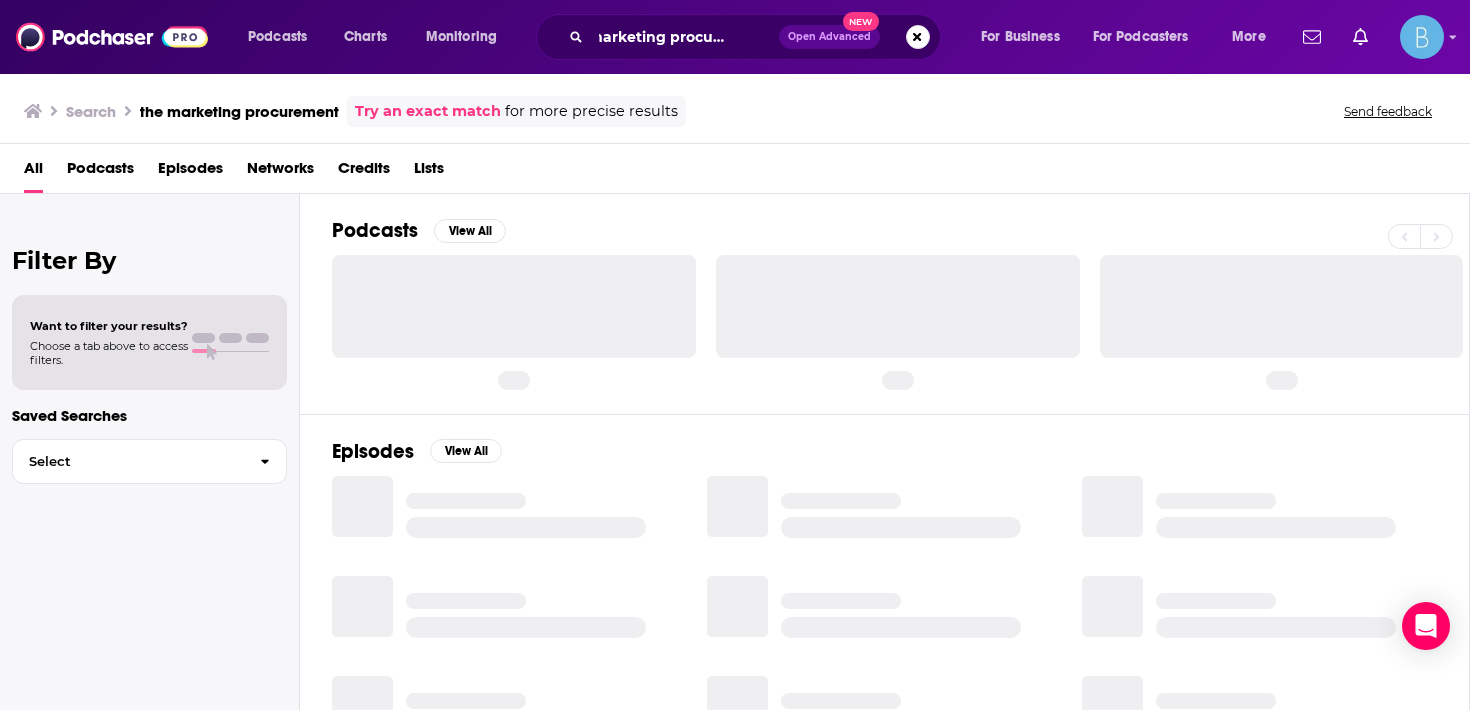 scroll, scrollTop: 0, scrollLeft: 0, axis: both 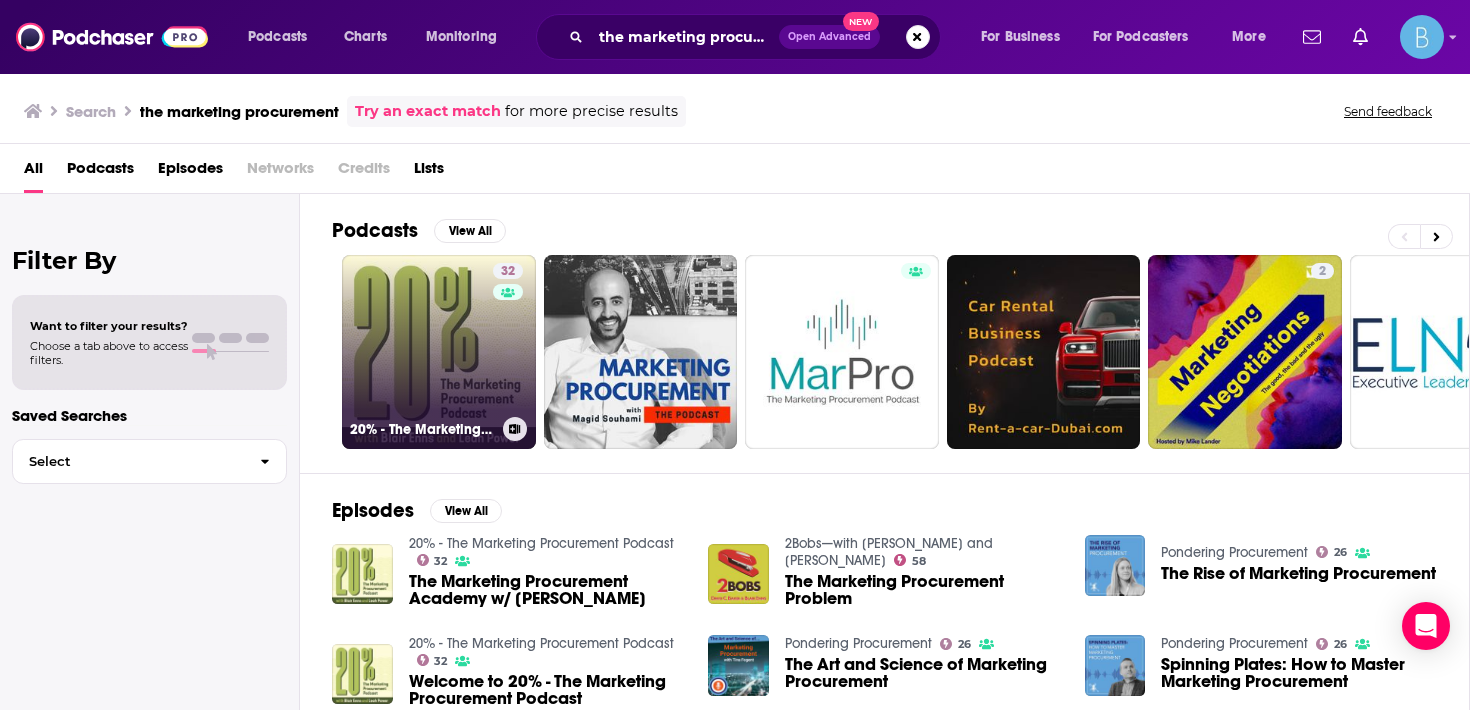 click on "32 20% - The Marketing Procurement Podcast" at bounding box center (439, 352) 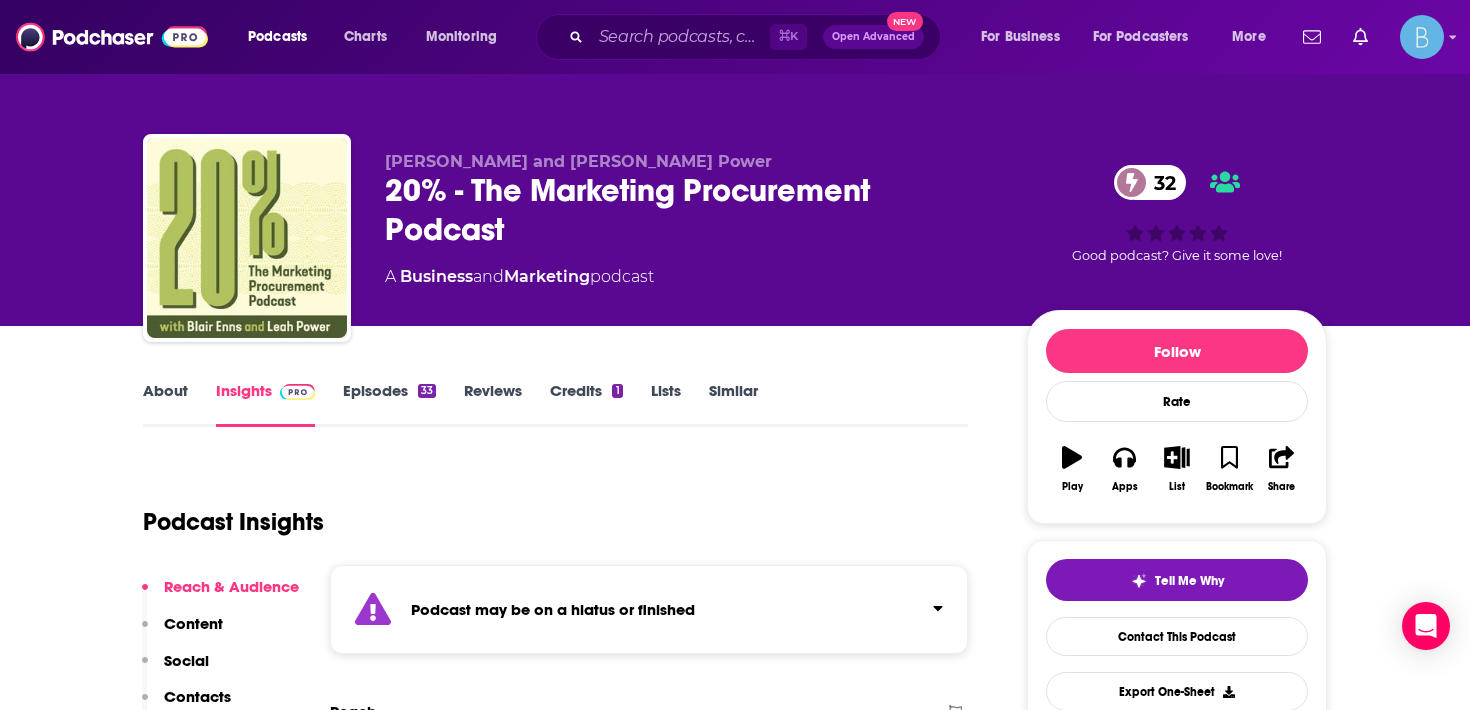 click on "About" at bounding box center (165, 404) 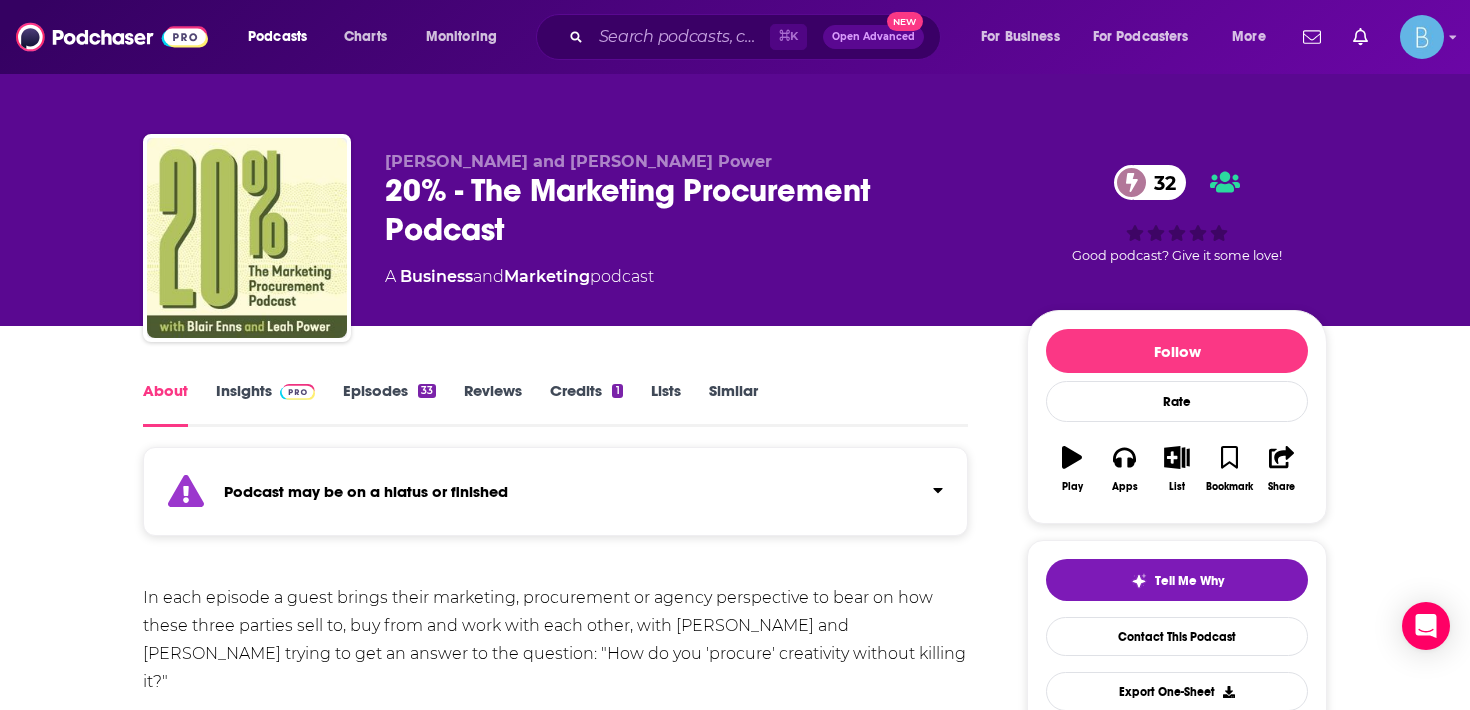 click on "Episodes 33" at bounding box center [389, 404] 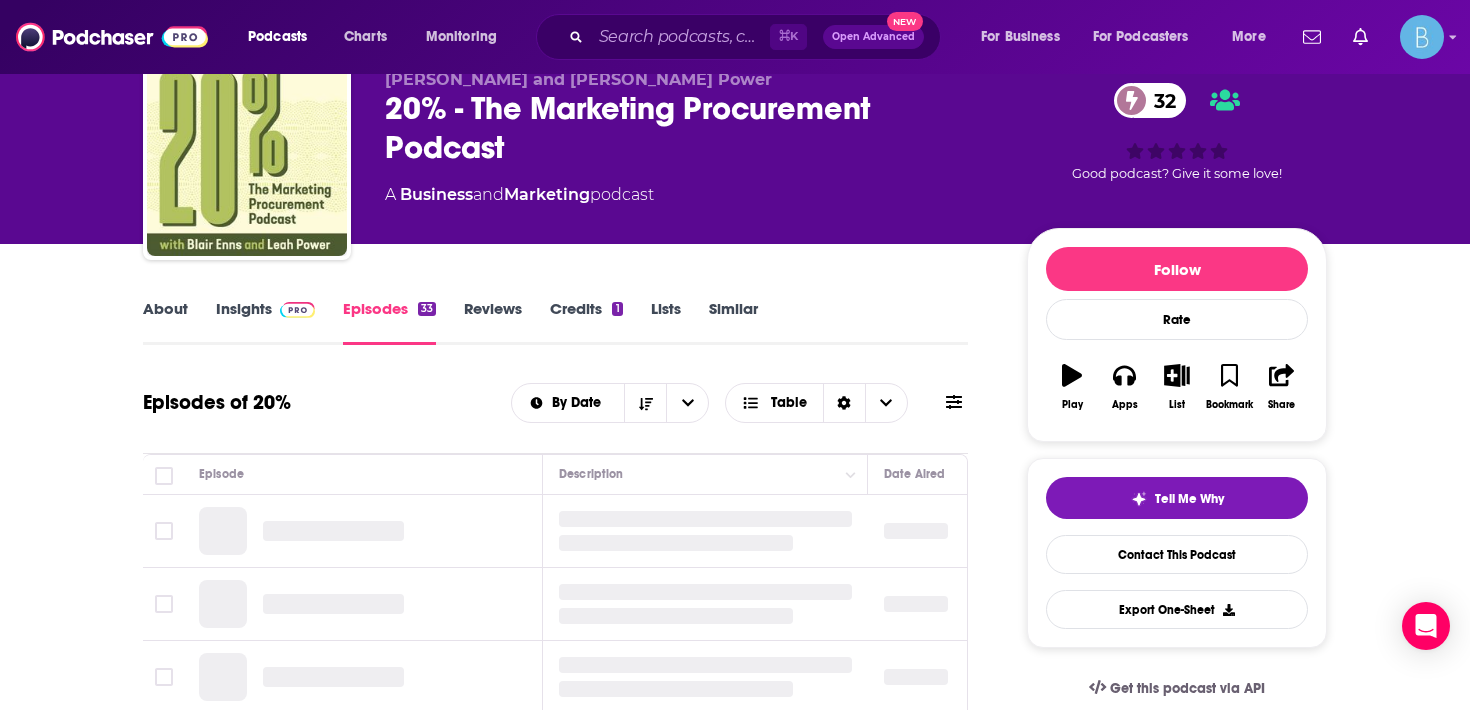 scroll, scrollTop: 99, scrollLeft: 0, axis: vertical 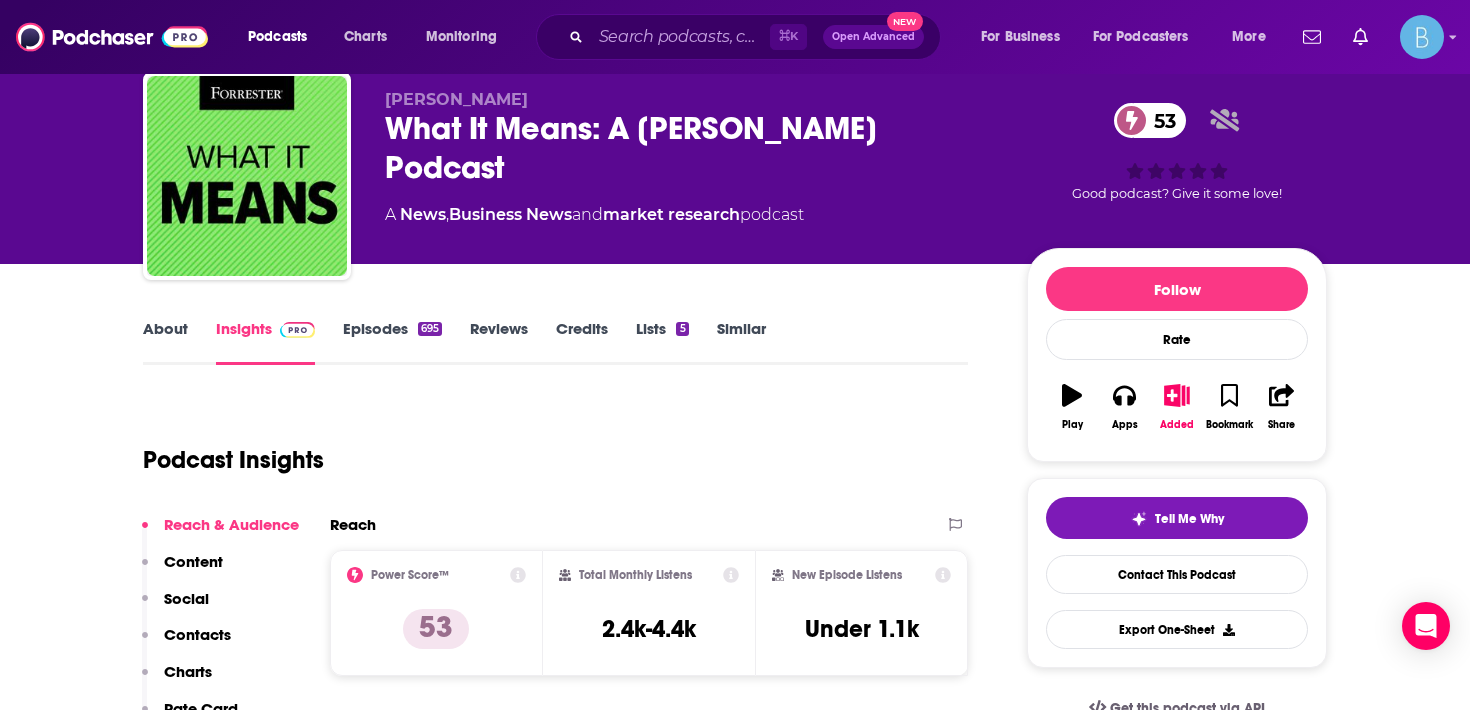 click on "About" at bounding box center (165, 342) 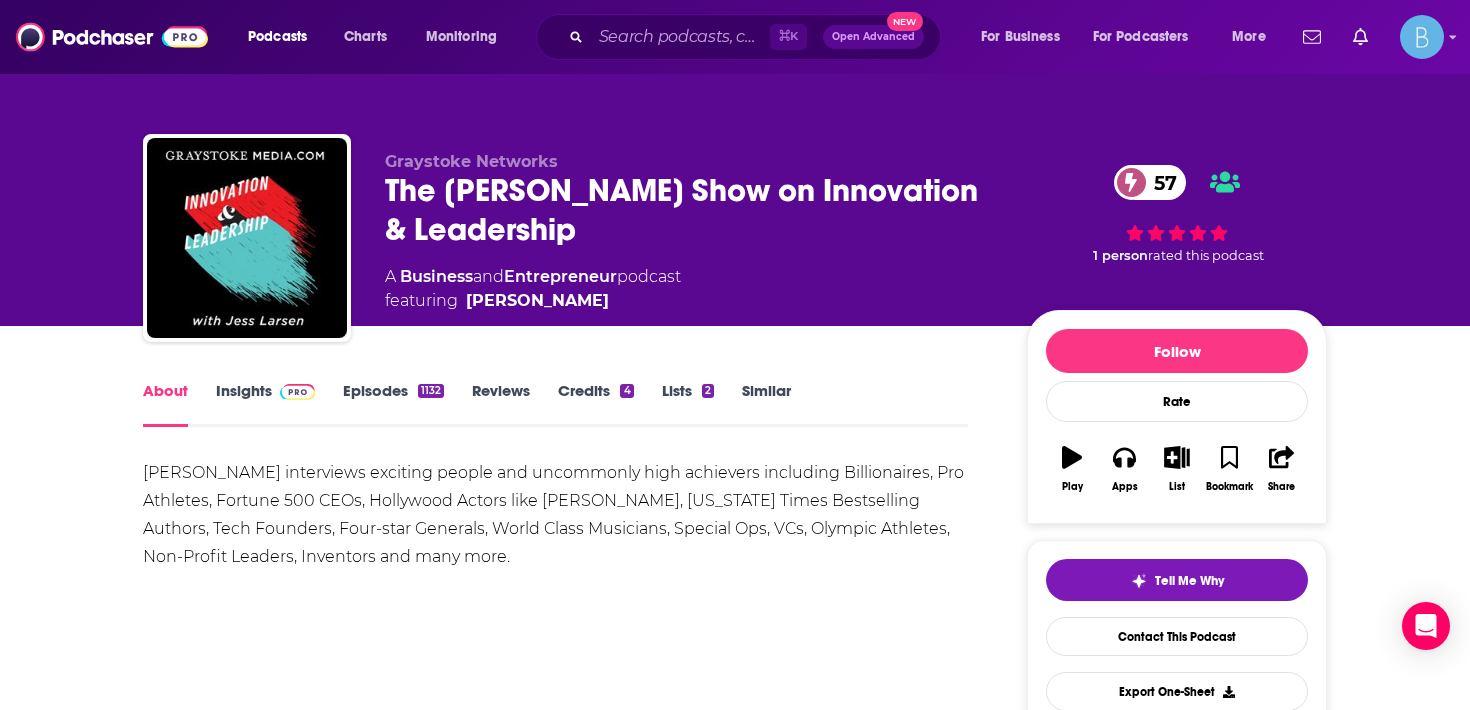 scroll, scrollTop: 0, scrollLeft: 0, axis: both 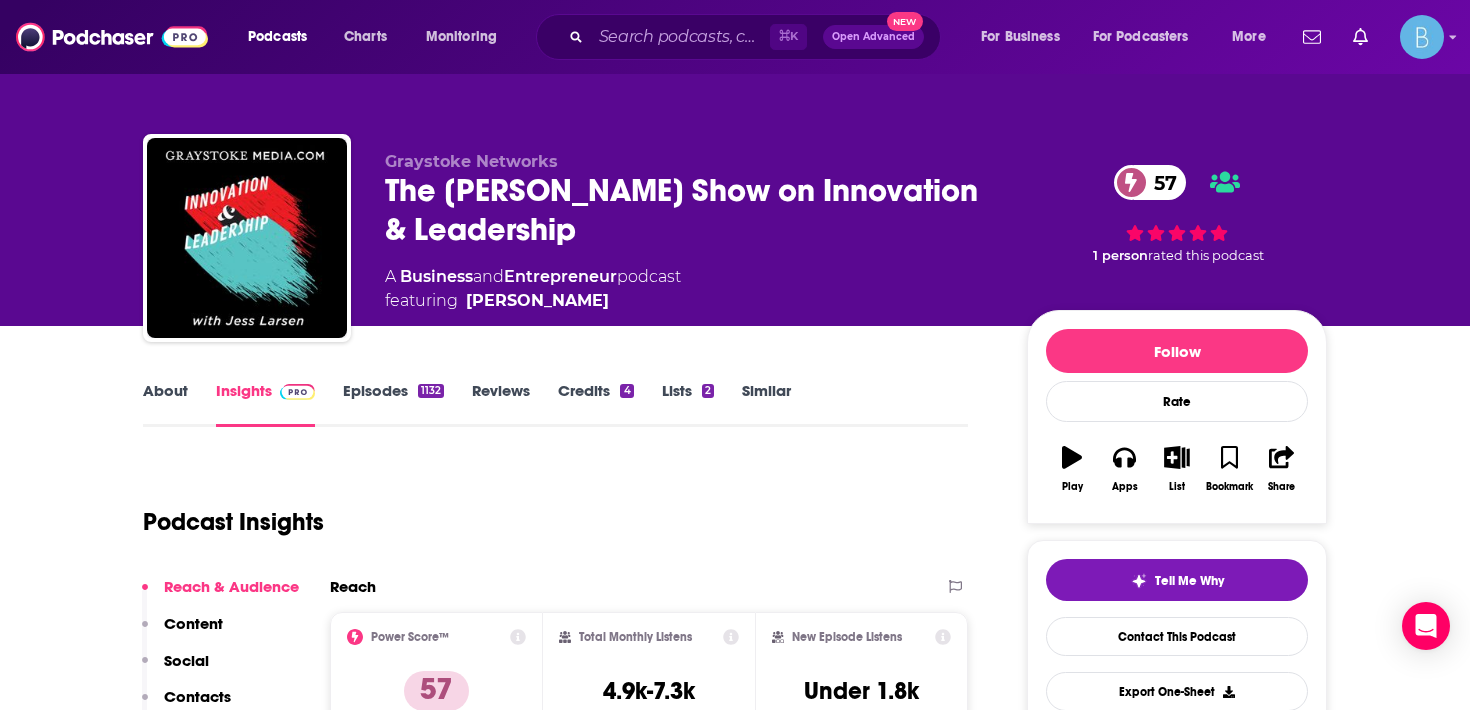 click on "Episodes 1132" at bounding box center [393, 404] 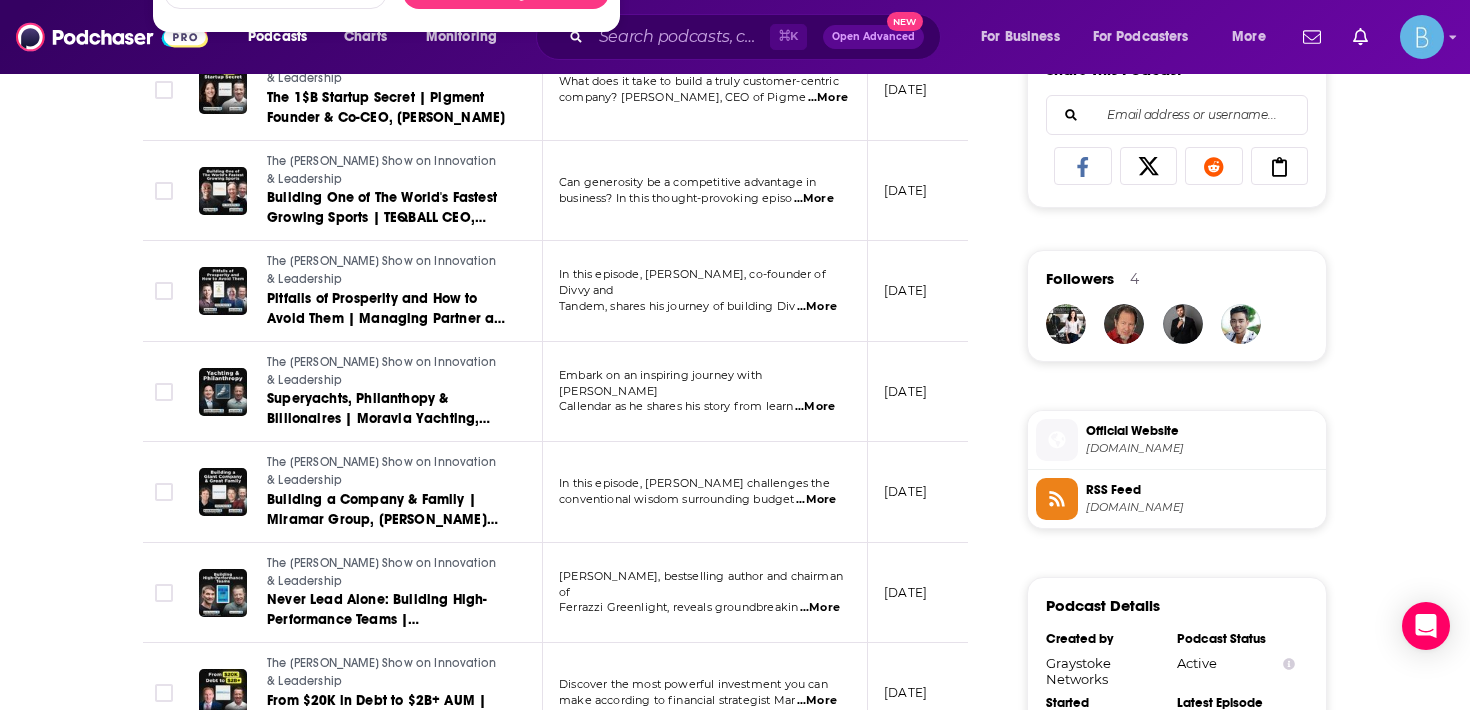 scroll, scrollTop: 0, scrollLeft: 0, axis: both 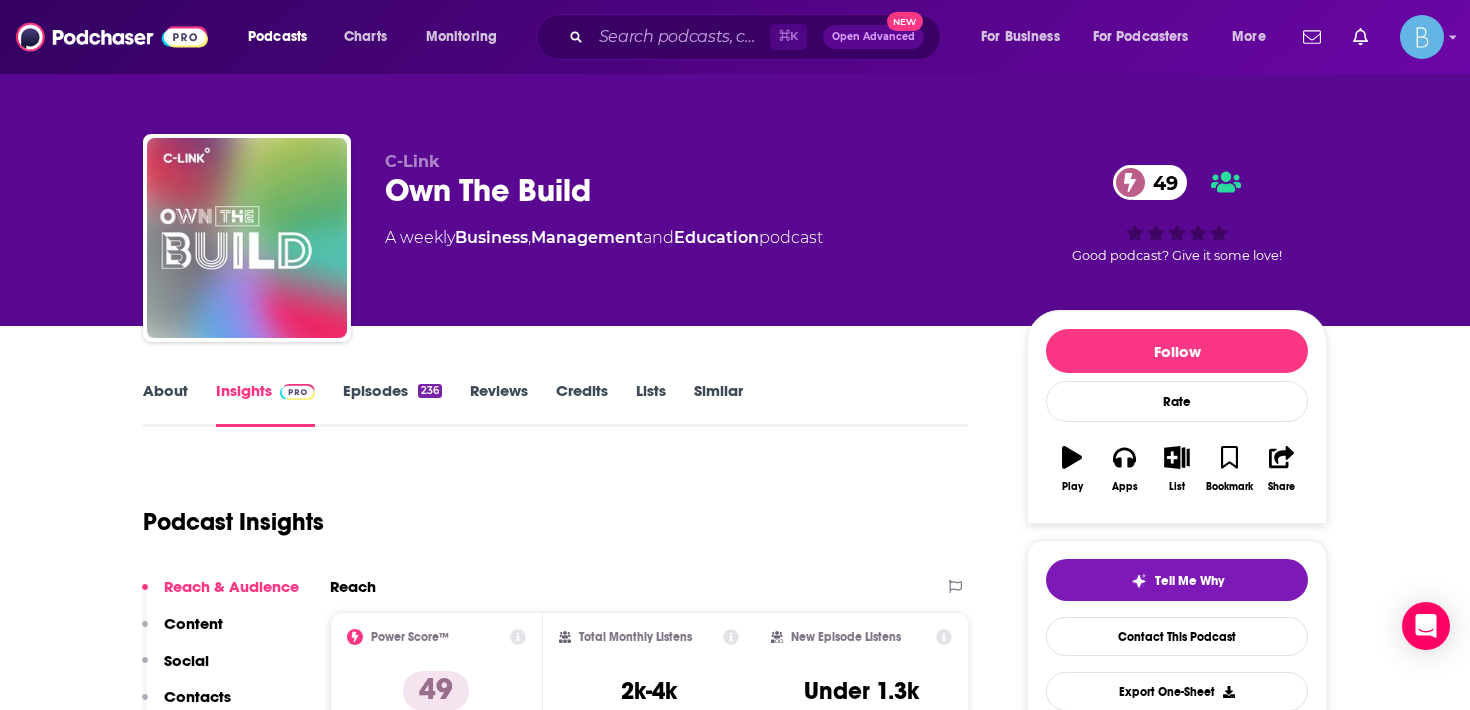 click on "About" at bounding box center (165, 404) 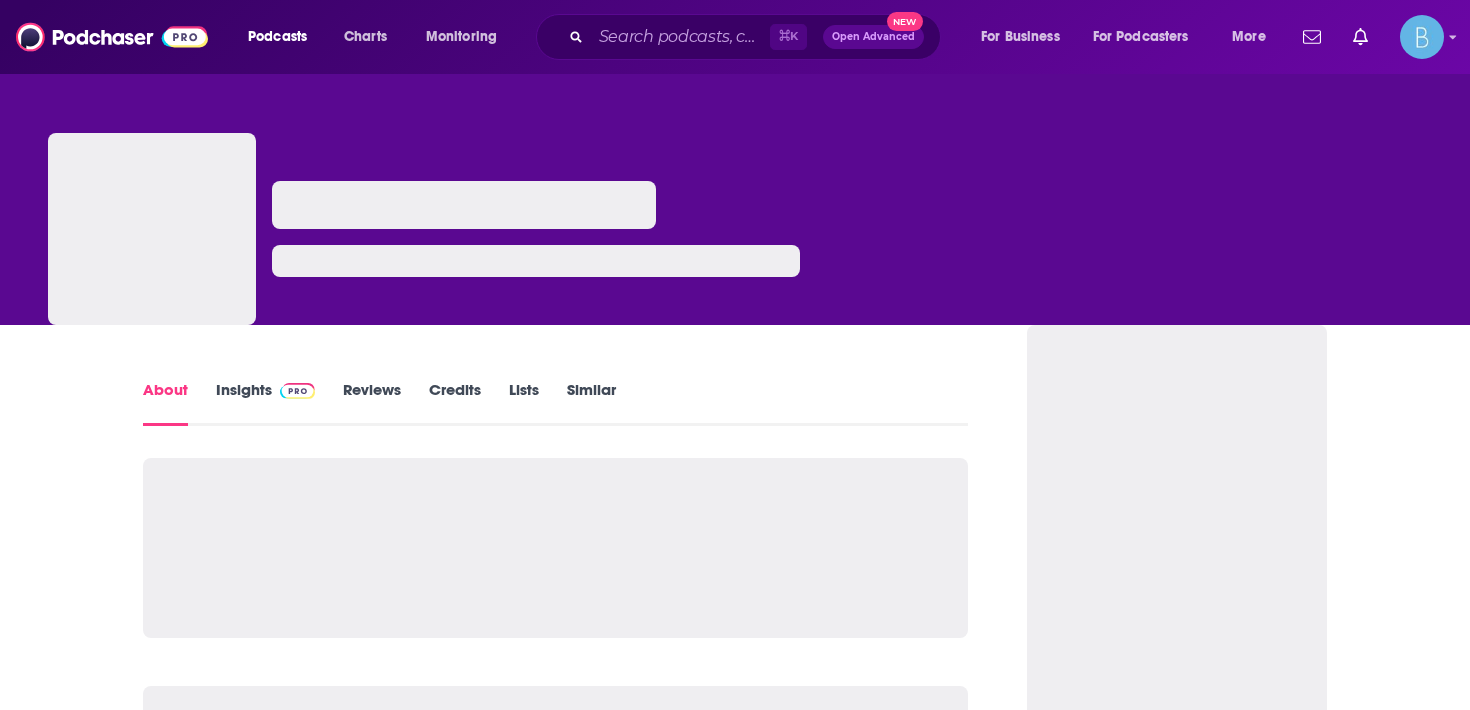 scroll, scrollTop: 0, scrollLeft: 0, axis: both 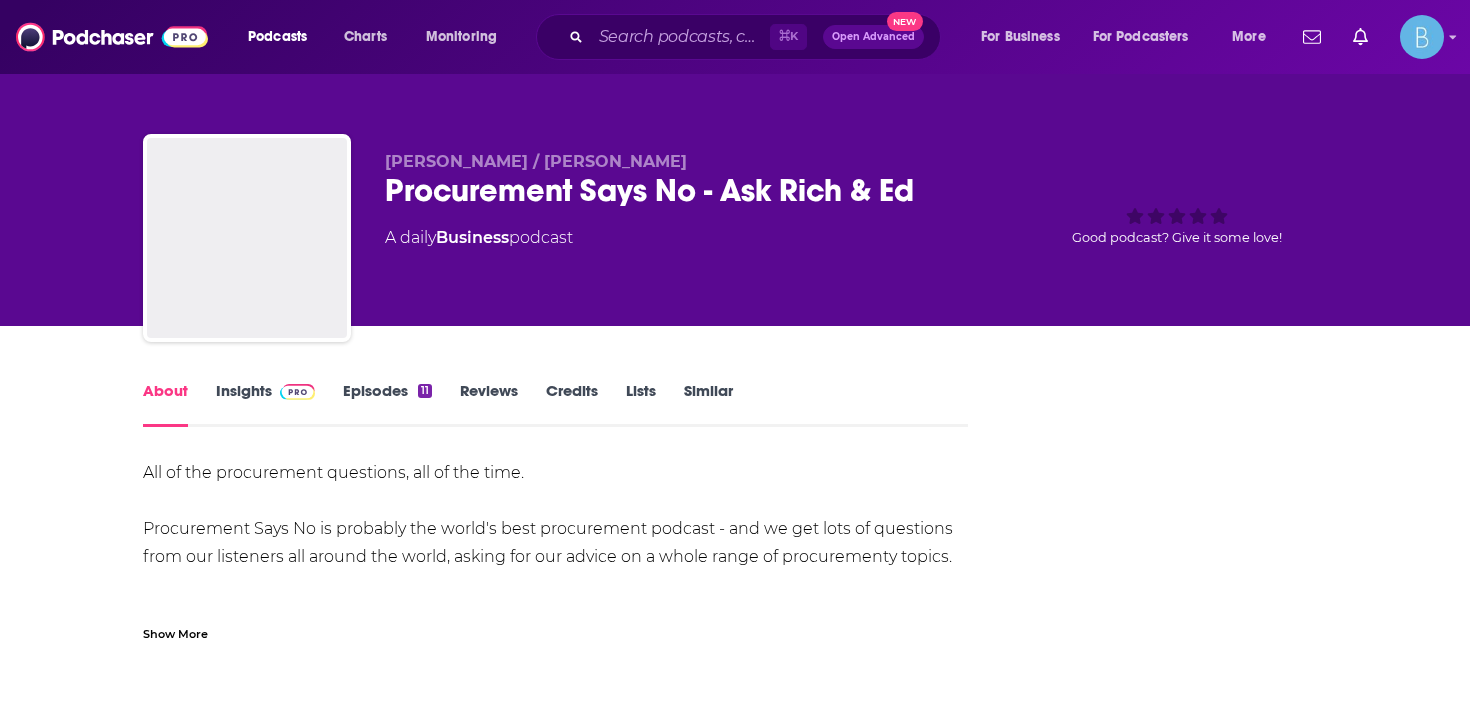 click on "Insights" at bounding box center [265, 404] 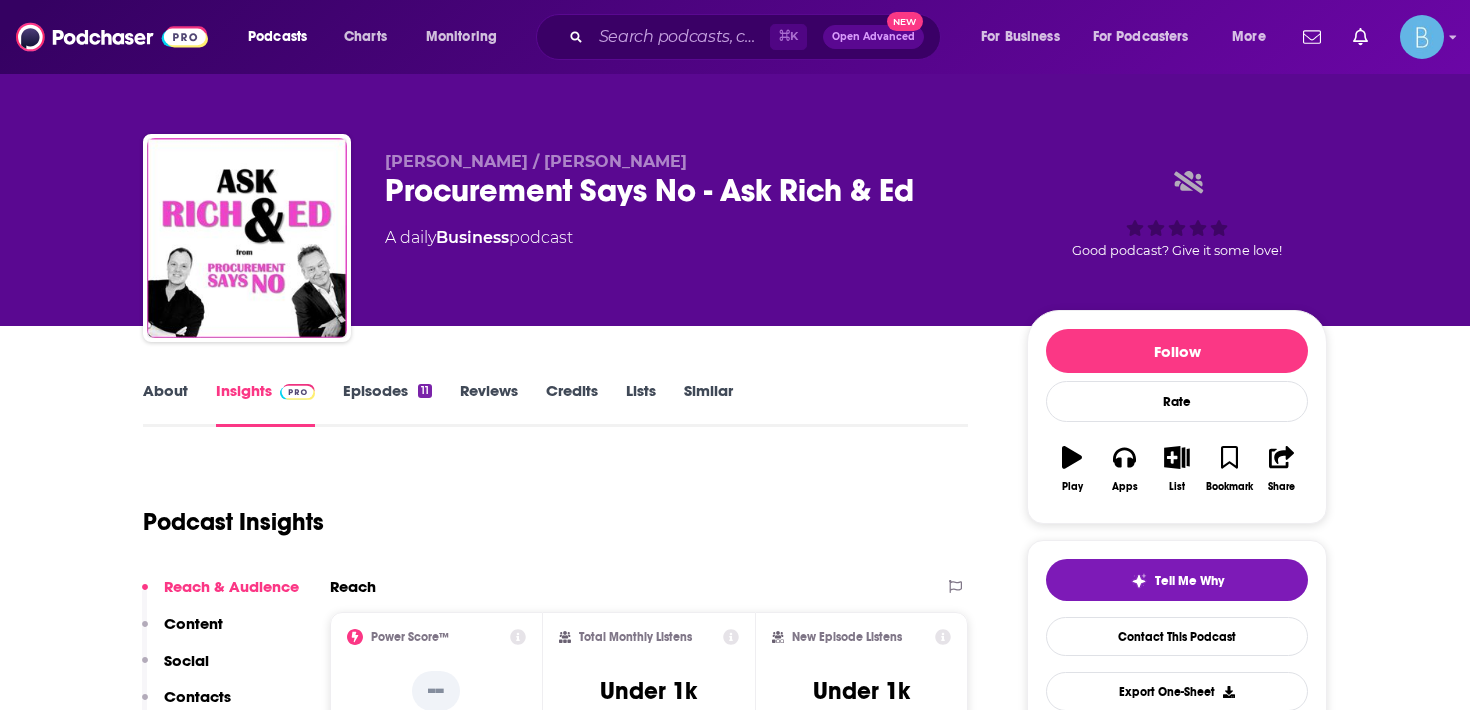 click on "Episodes 11" at bounding box center (387, 404) 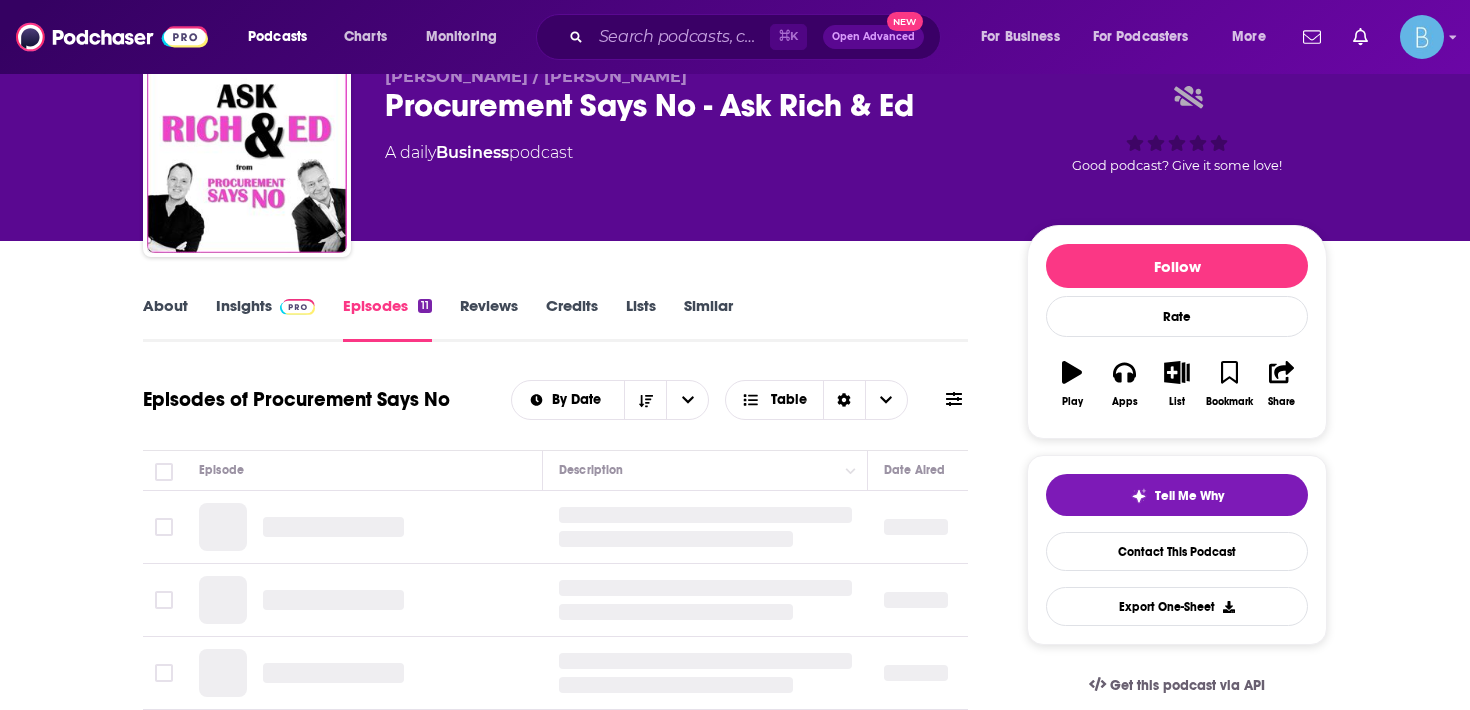 scroll, scrollTop: 88, scrollLeft: 0, axis: vertical 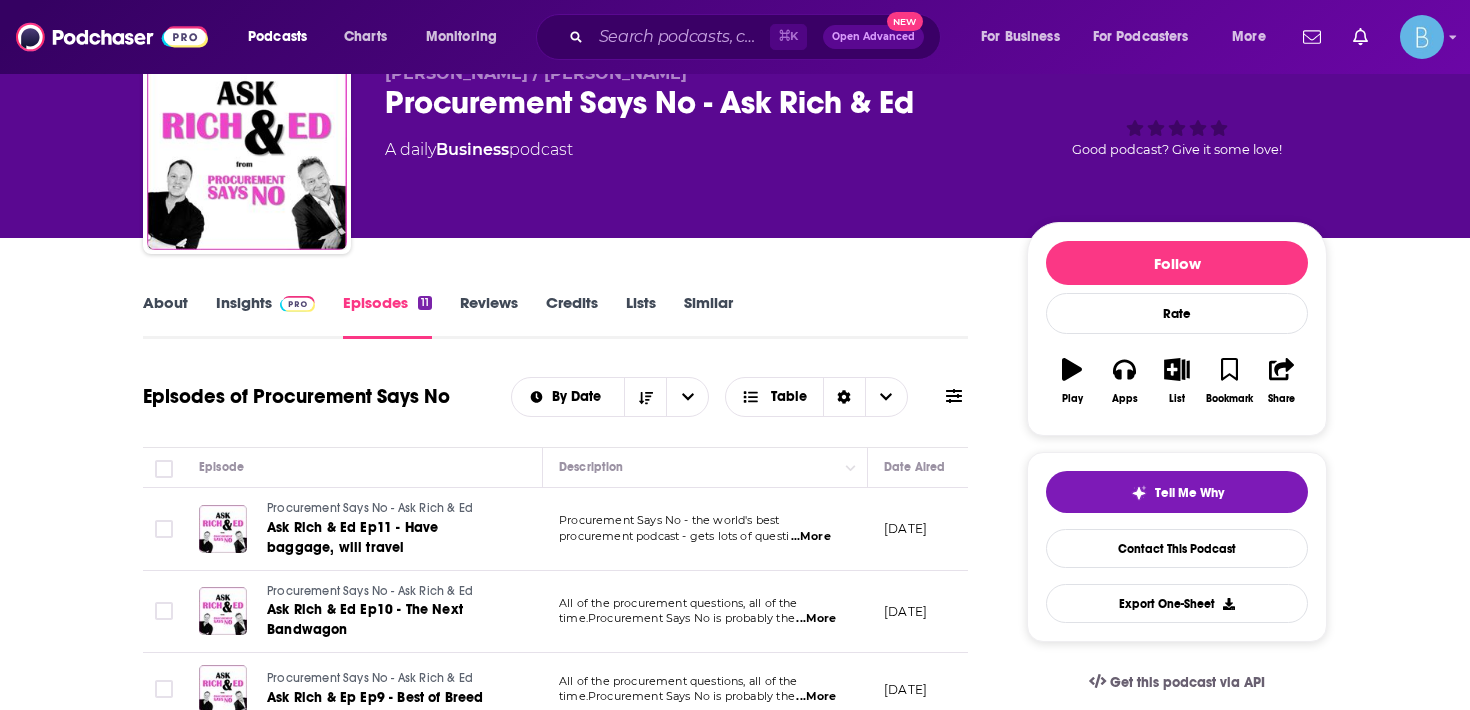 click on "...More" at bounding box center (811, 537) 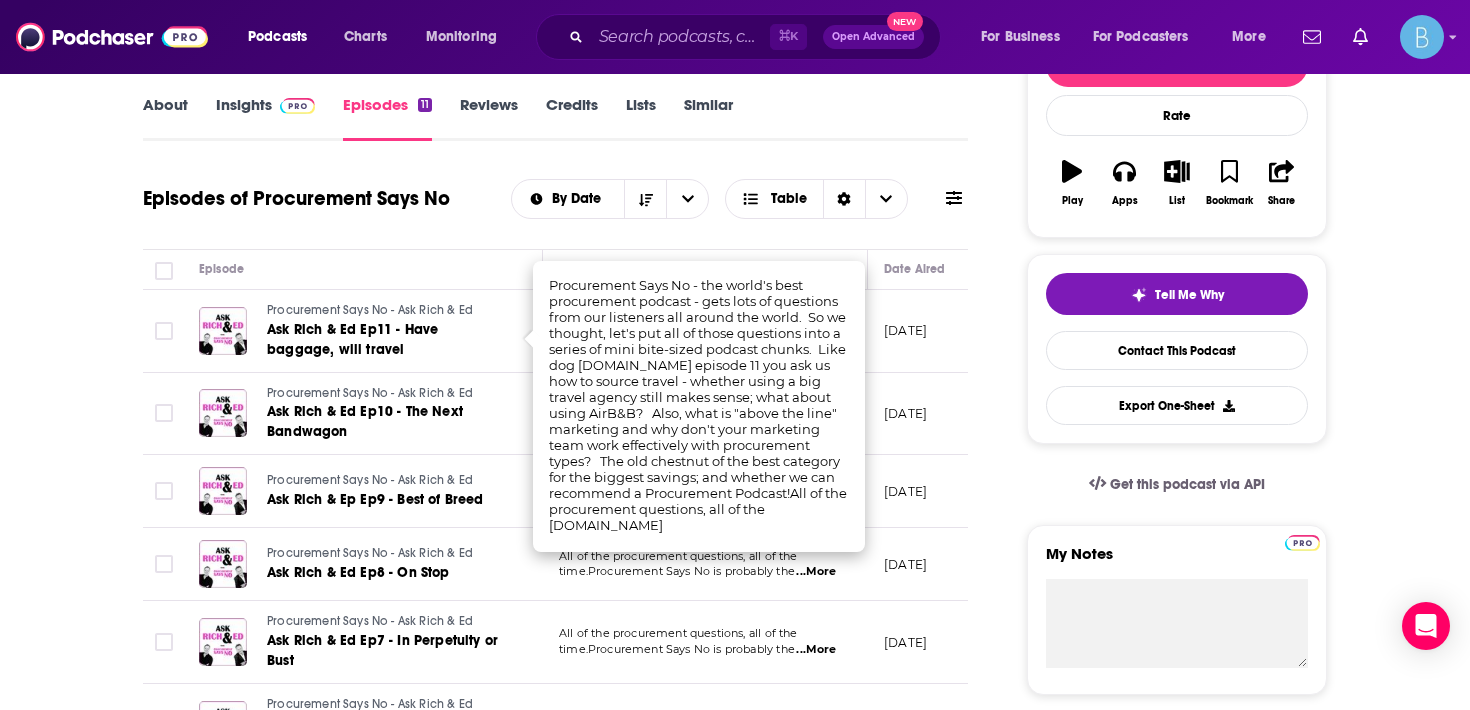 scroll, scrollTop: 340, scrollLeft: 0, axis: vertical 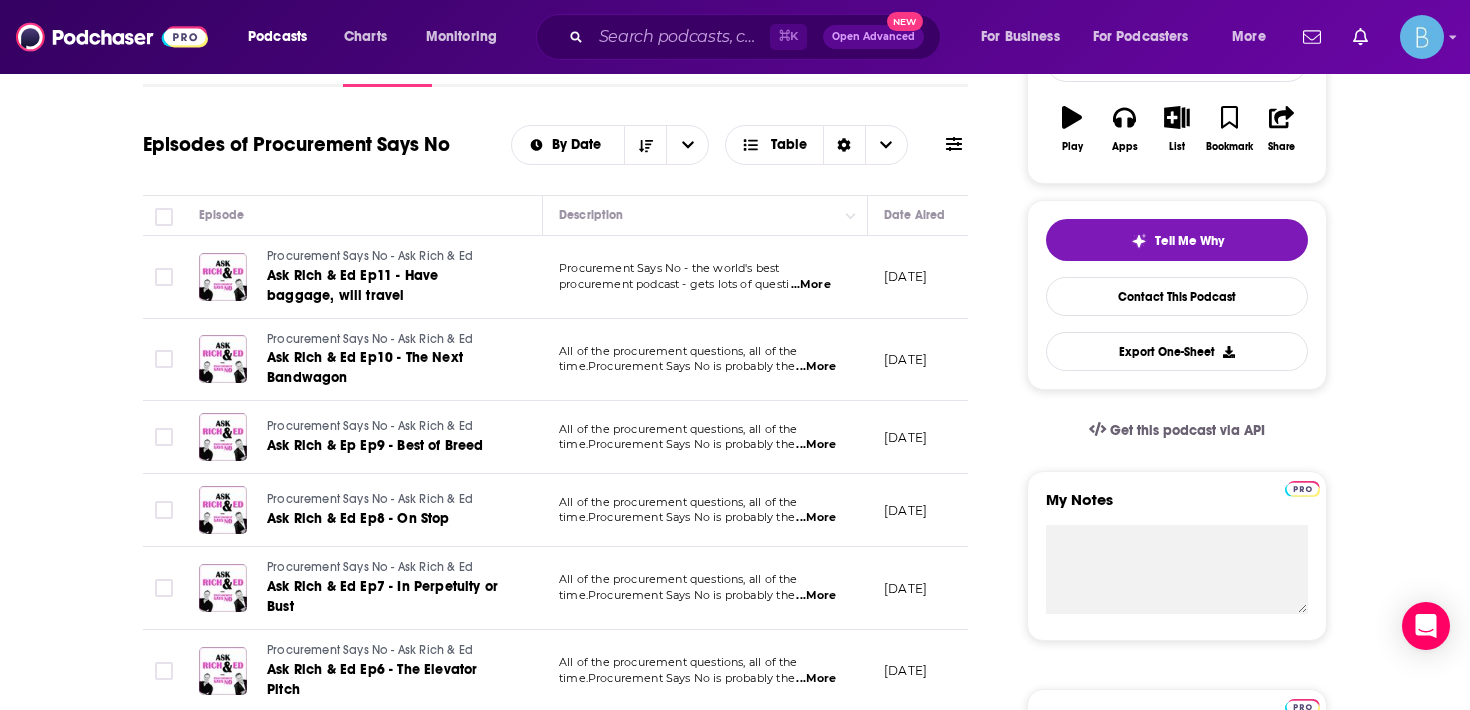 click on "About Insights Episodes 11 Reviews Credits Lists Similar Episodes of Procurement Says No By Date Table Episode Description Date Aired Reach Episode Guests Length Procurement Says No - Ask Rich & Ed Ask Rich & Ed Ep11 - Have baggage, will travel Procurement Says No - the world's best procurement podcast - gets lots of questi  ...More June 30, 2025 Under 1k -- 8:30 s Procurement Says No - Ask Rich & Ed Ask Rich & Ed Ep10 - The Next Bandwagon All of the procurement questions, all of the time.Procurement Says No is probably the  ...More June 30, 2025 Under 1k -- 9:22 s Procurement Says No - Ask Rich & Ed Ask Rich & Ep Ep9 - Best of Breed All of the procurement questions, all of the time.Procurement Says No is probably the  ...More June 17, 2025 Under 1k -- 8:32 s Procurement Says No - Ask Rich & Ed Ask Rich & Ed Ep8 - On Stop All of the procurement questions, all of the time.Procurement Says No is probably the  ...More May 27, 2025 Under 1k -- 7:35 s Procurement Says No - Ask Rich & Ed  ...More May 13, 2025 -- s" at bounding box center (555, 1350) 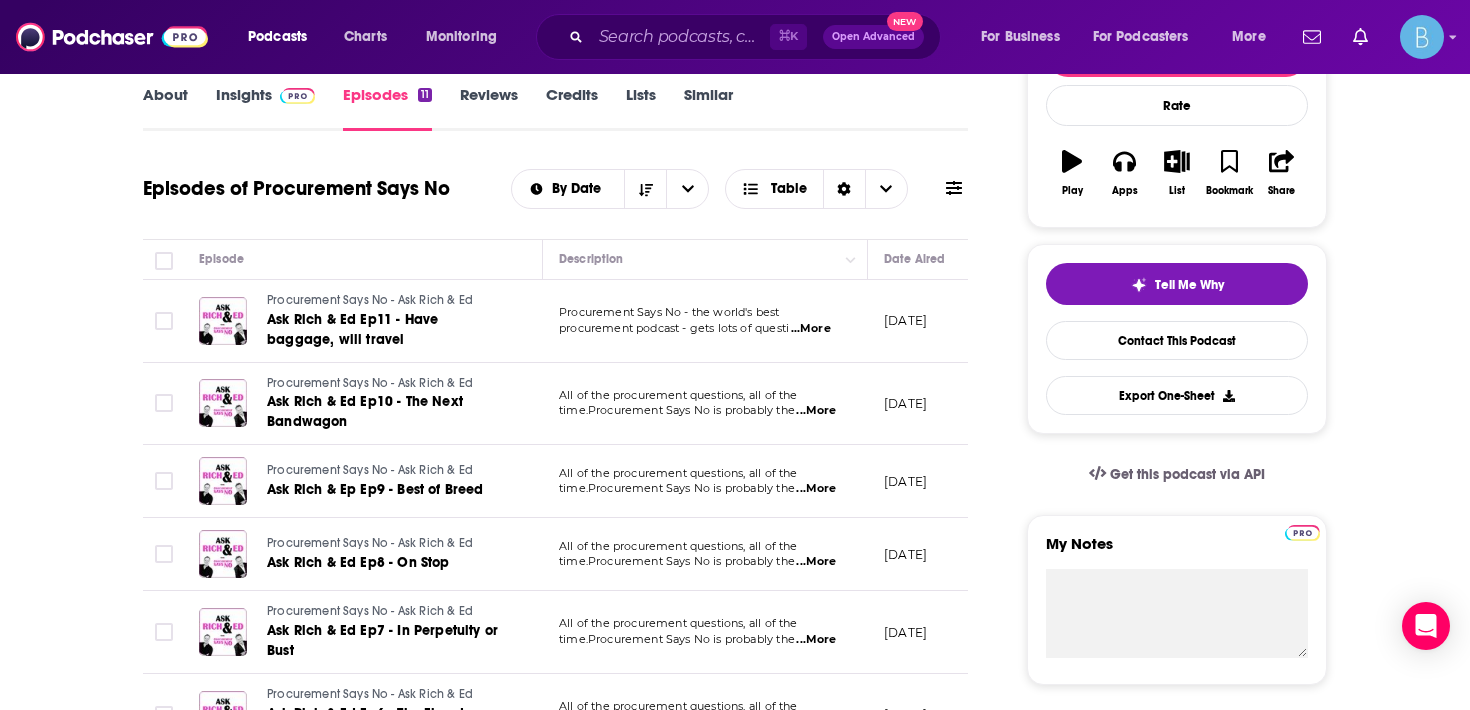 scroll, scrollTop: 284, scrollLeft: 0, axis: vertical 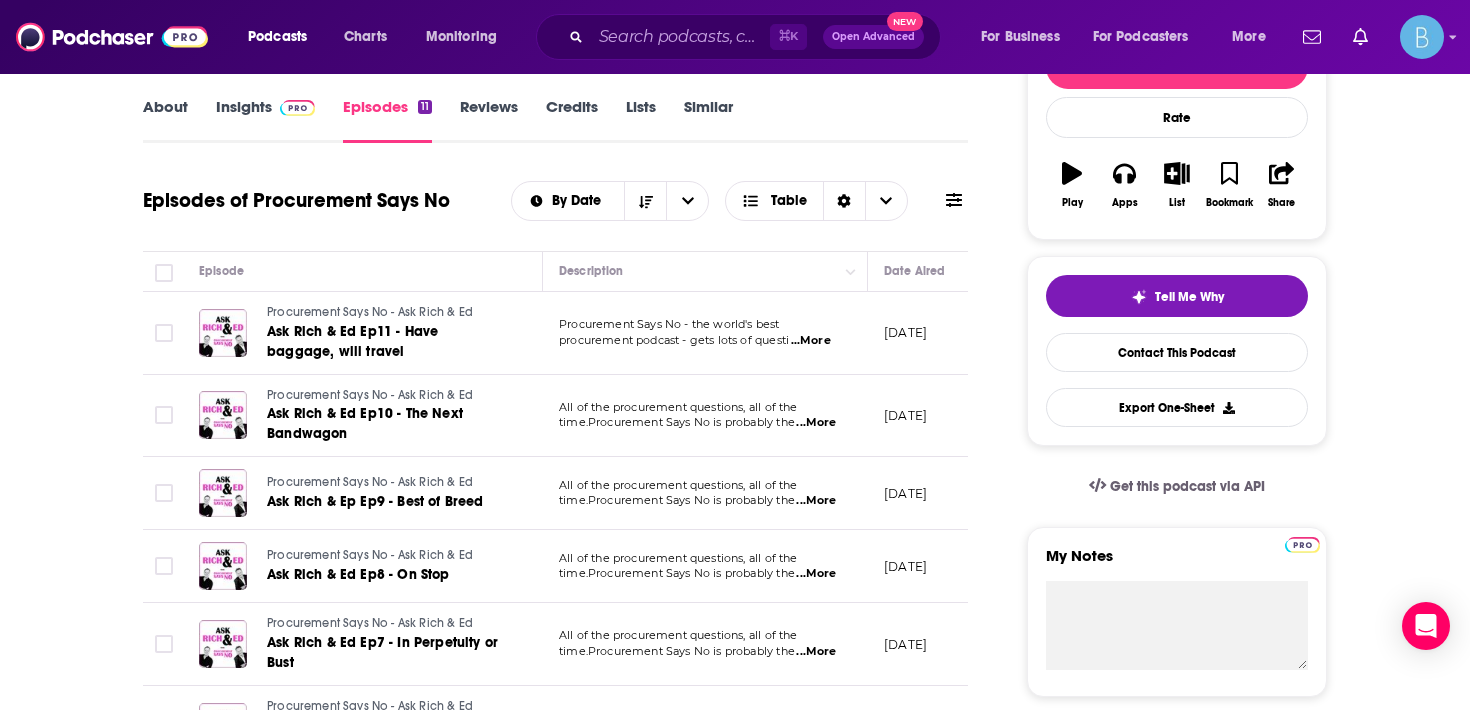 click on "About" at bounding box center (165, 120) 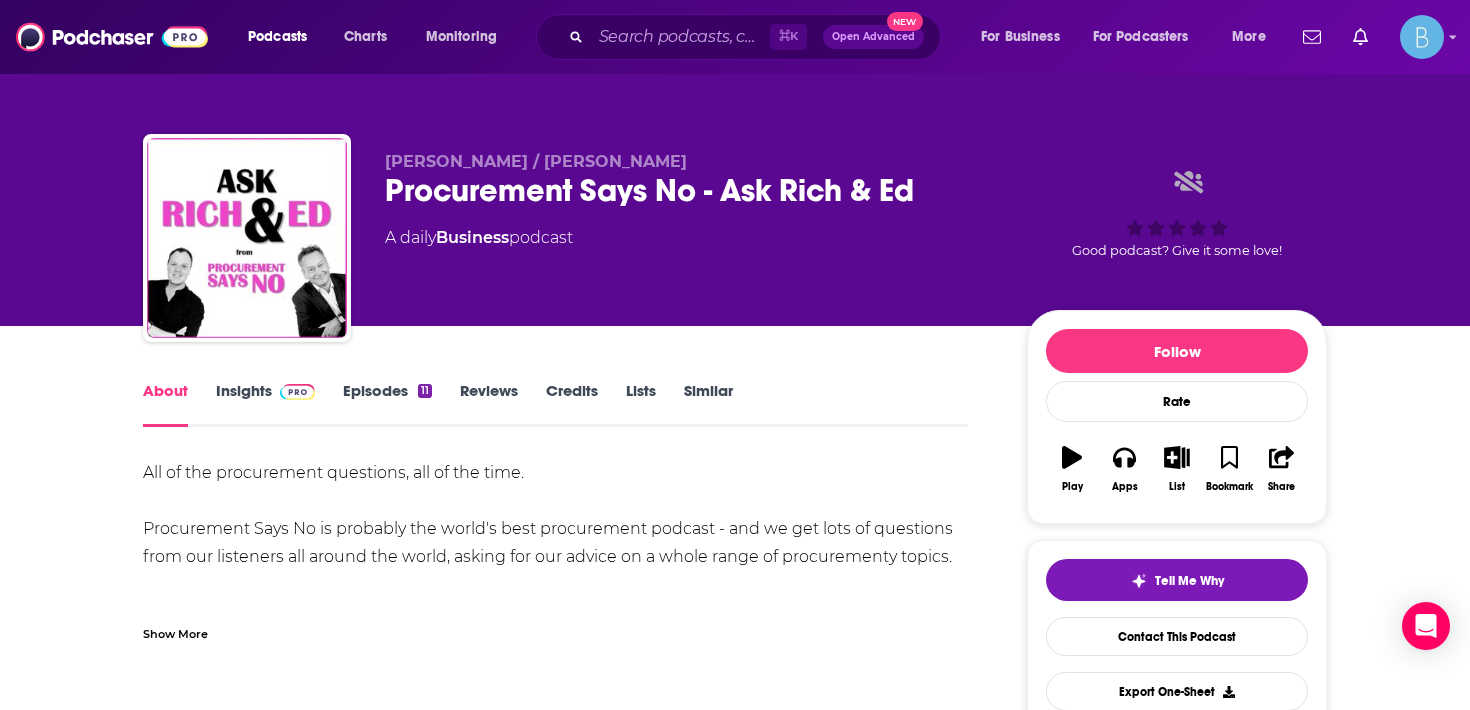 click on "Insights" at bounding box center (265, 404) 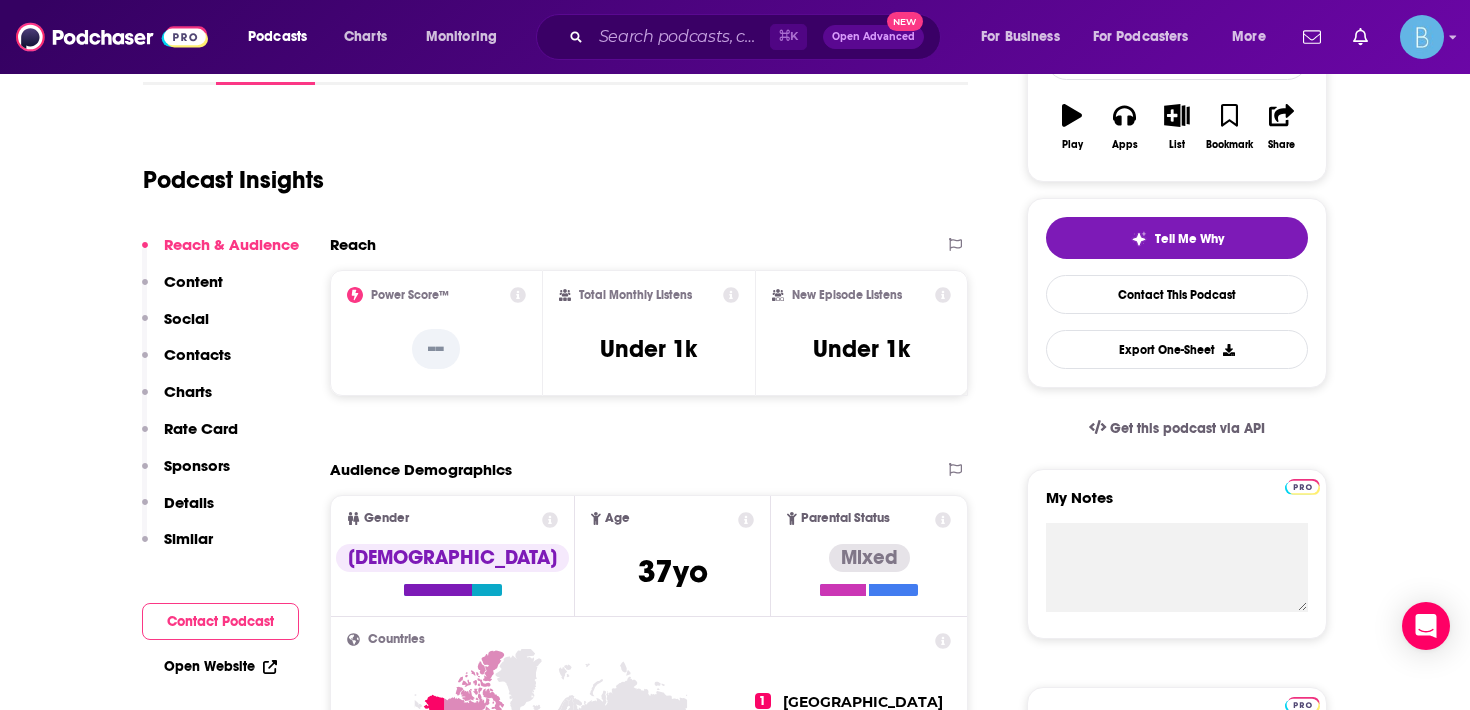 scroll, scrollTop: 284, scrollLeft: 0, axis: vertical 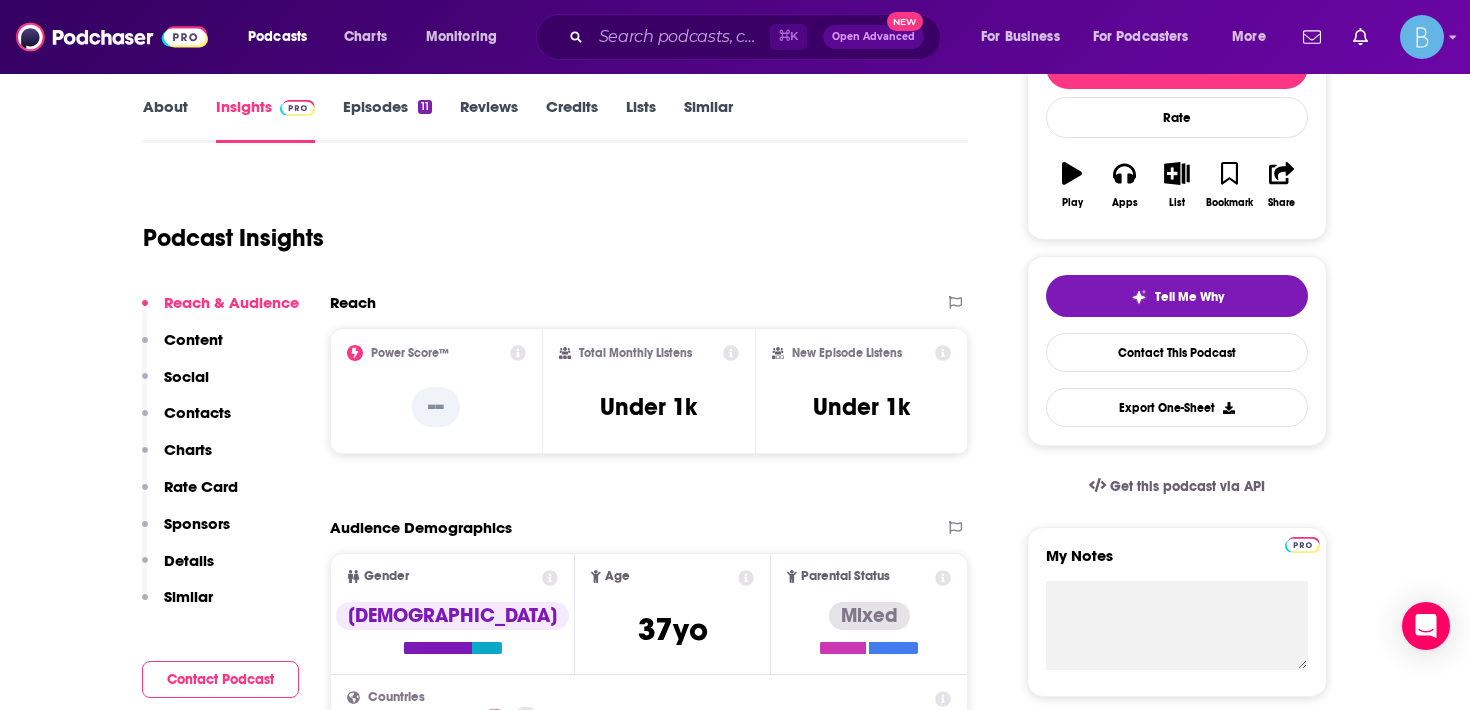 click on "Episodes 11" at bounding box center (387, 120) 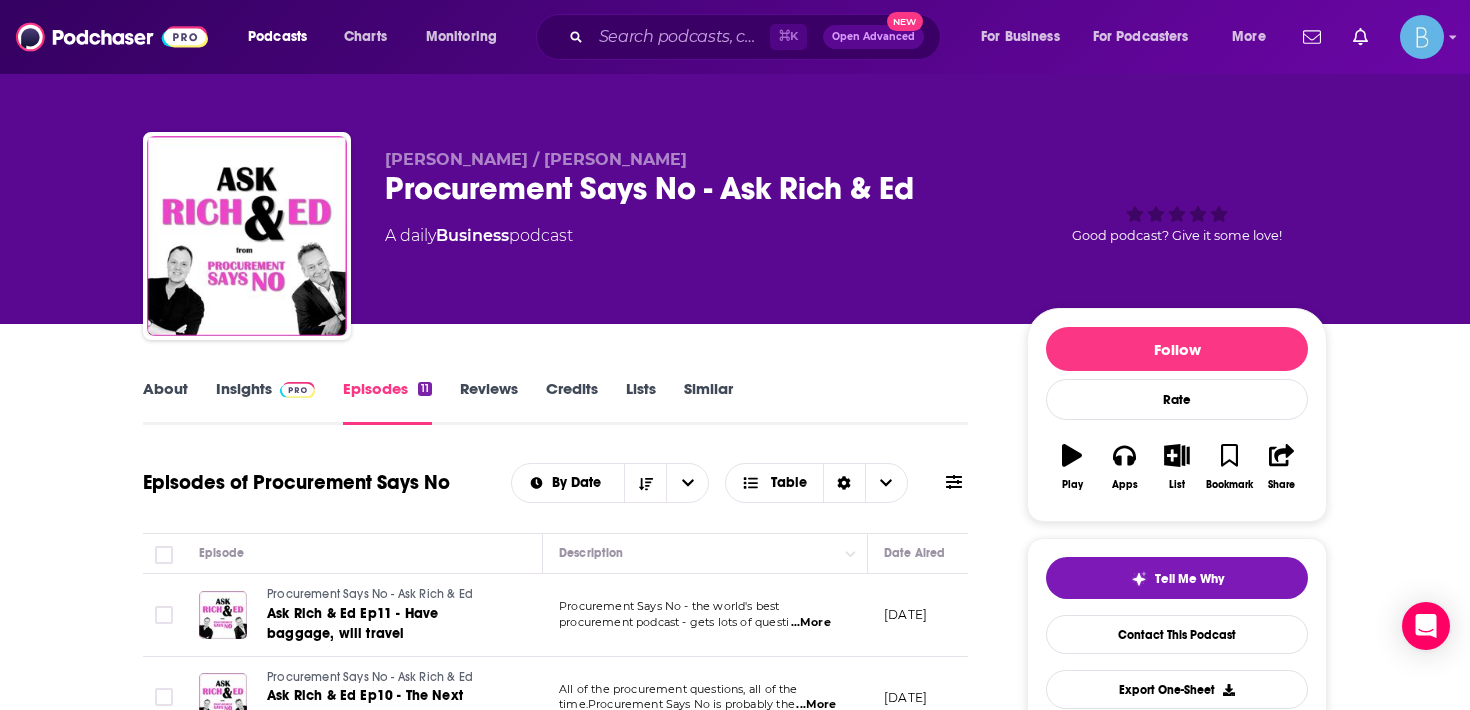 scroll, scrollTop: 294, scrollLeft: 0, axis: vertical 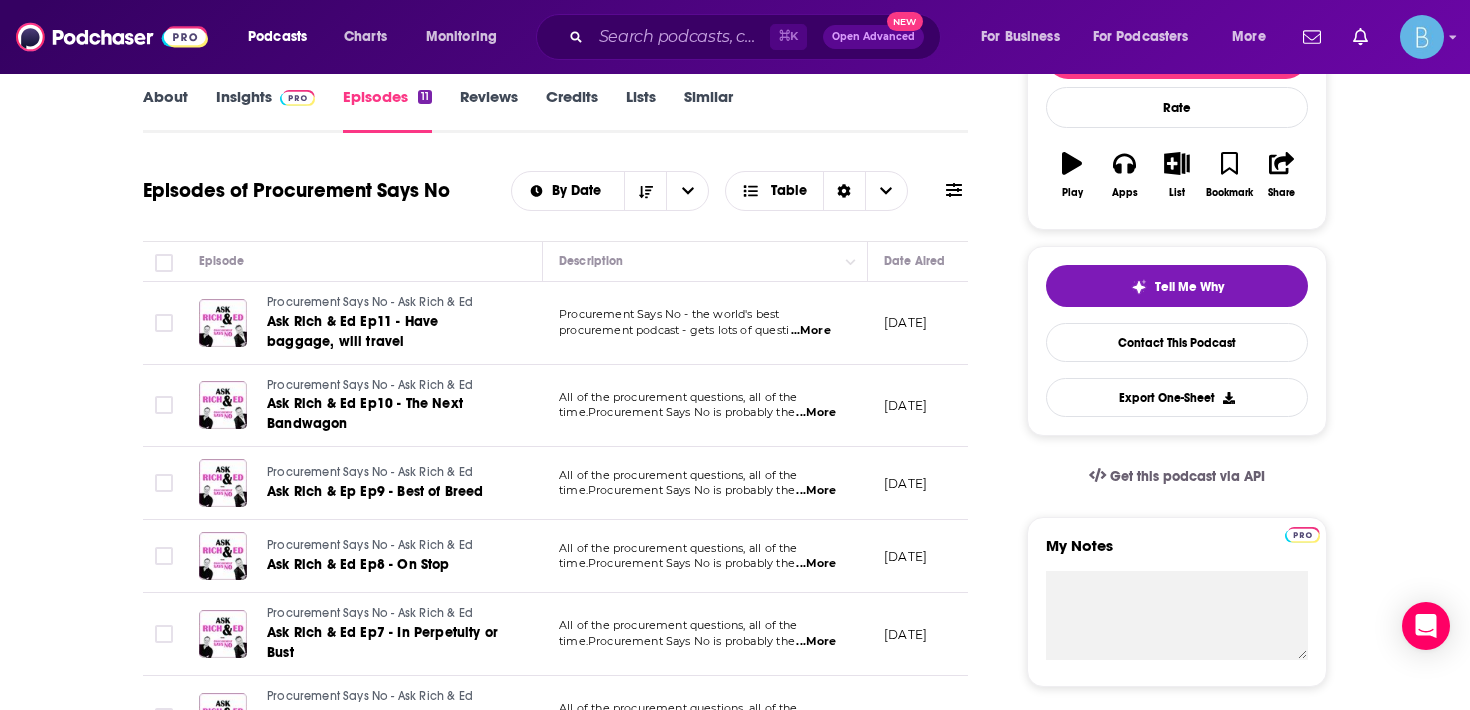 click on "...More" at bounding box center (816, 413) 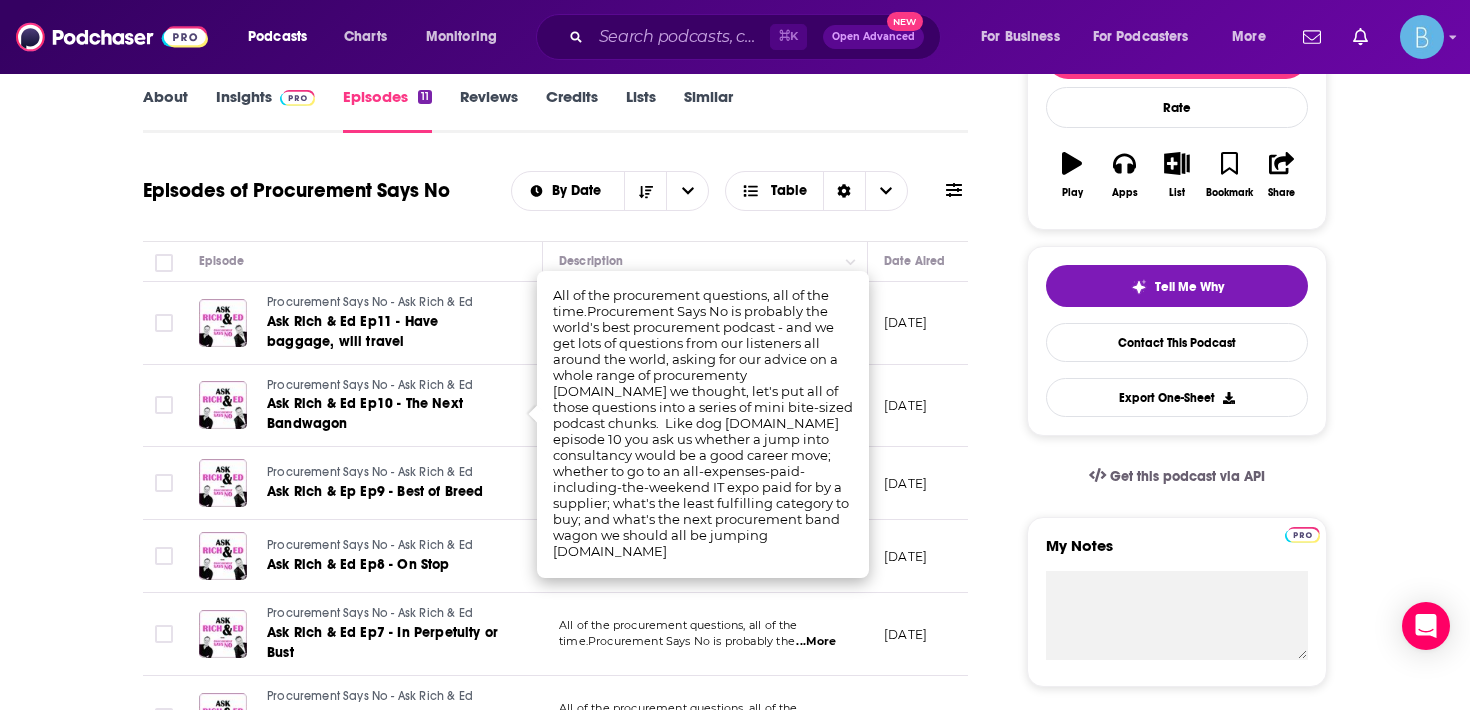 click on "...More" at bounding box center (816, 564) 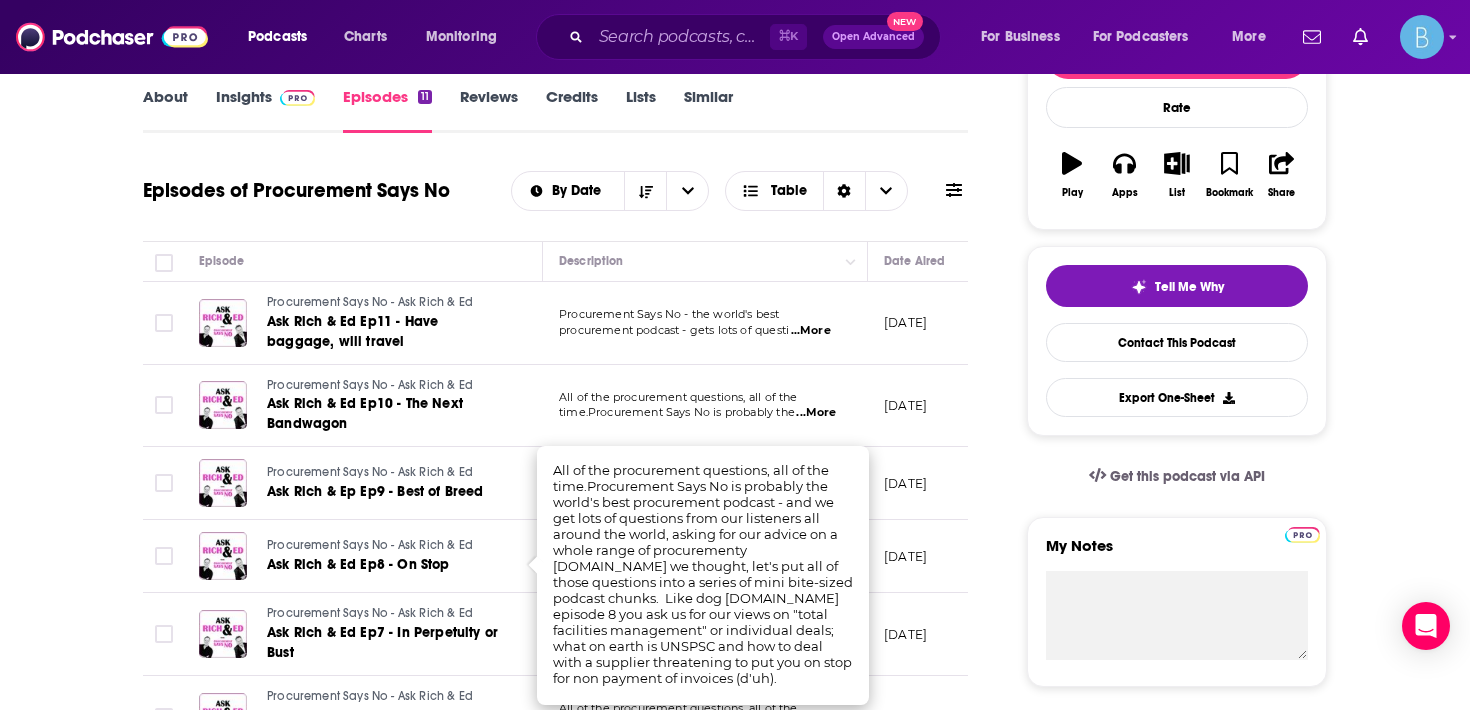 click on "...More" at bounding box center [811, 331] 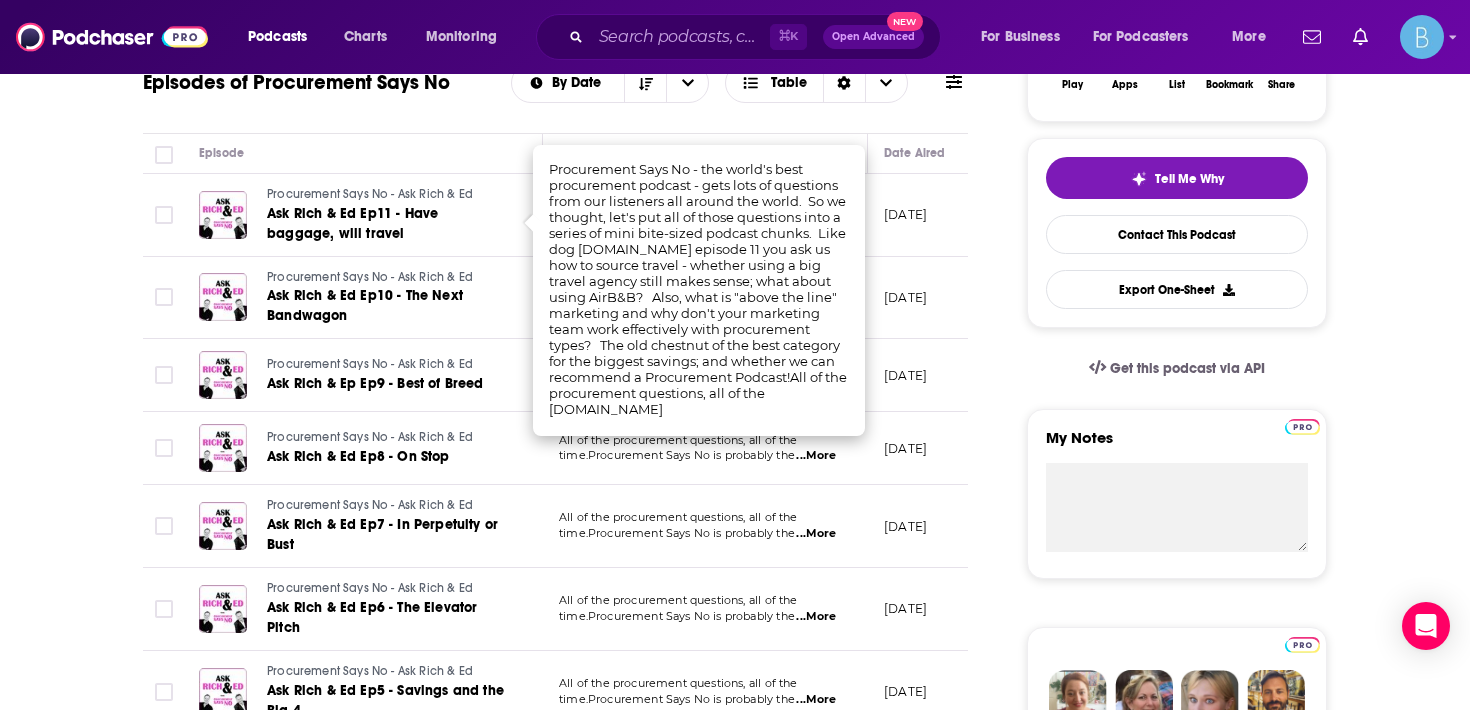 scroll, scrollTop: 437, scrollLeft: 0, axis: vertical 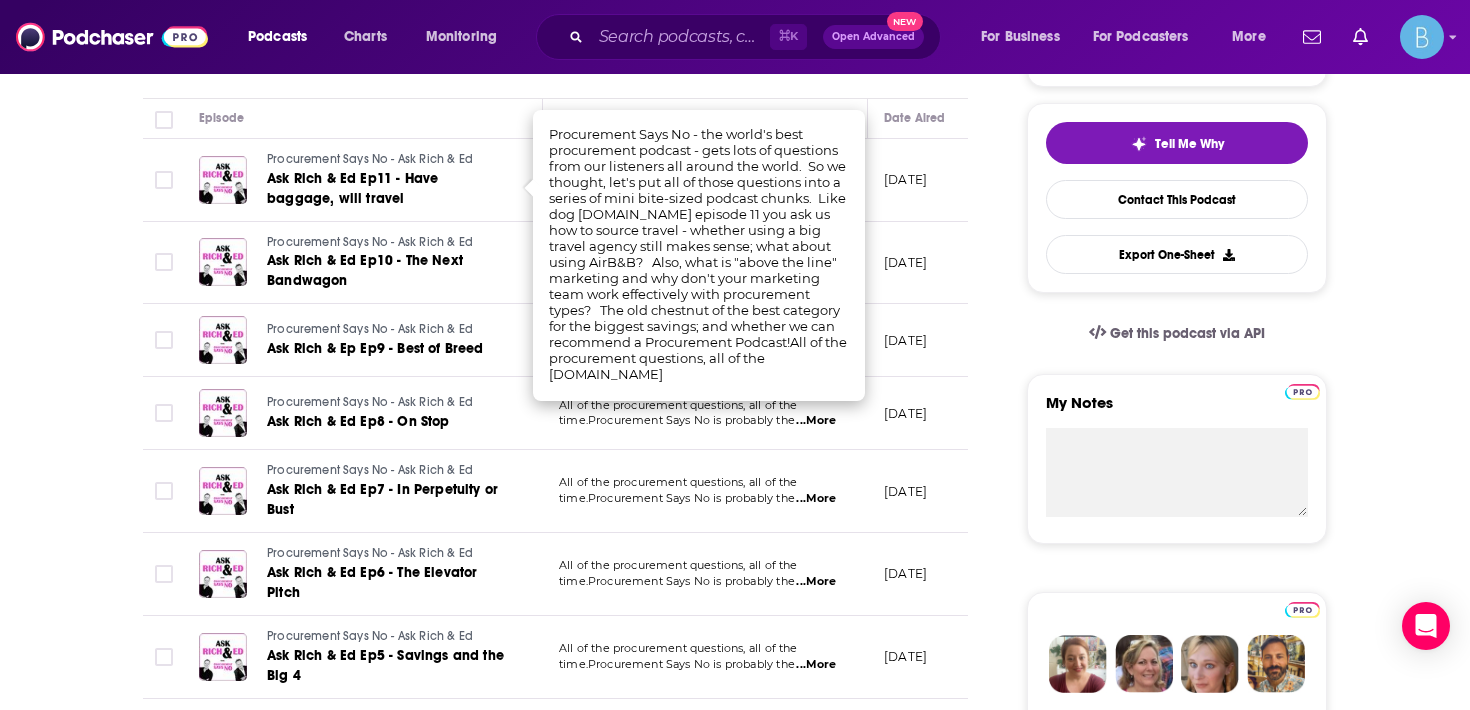 click on "...More" at bounding box center [816, 582] 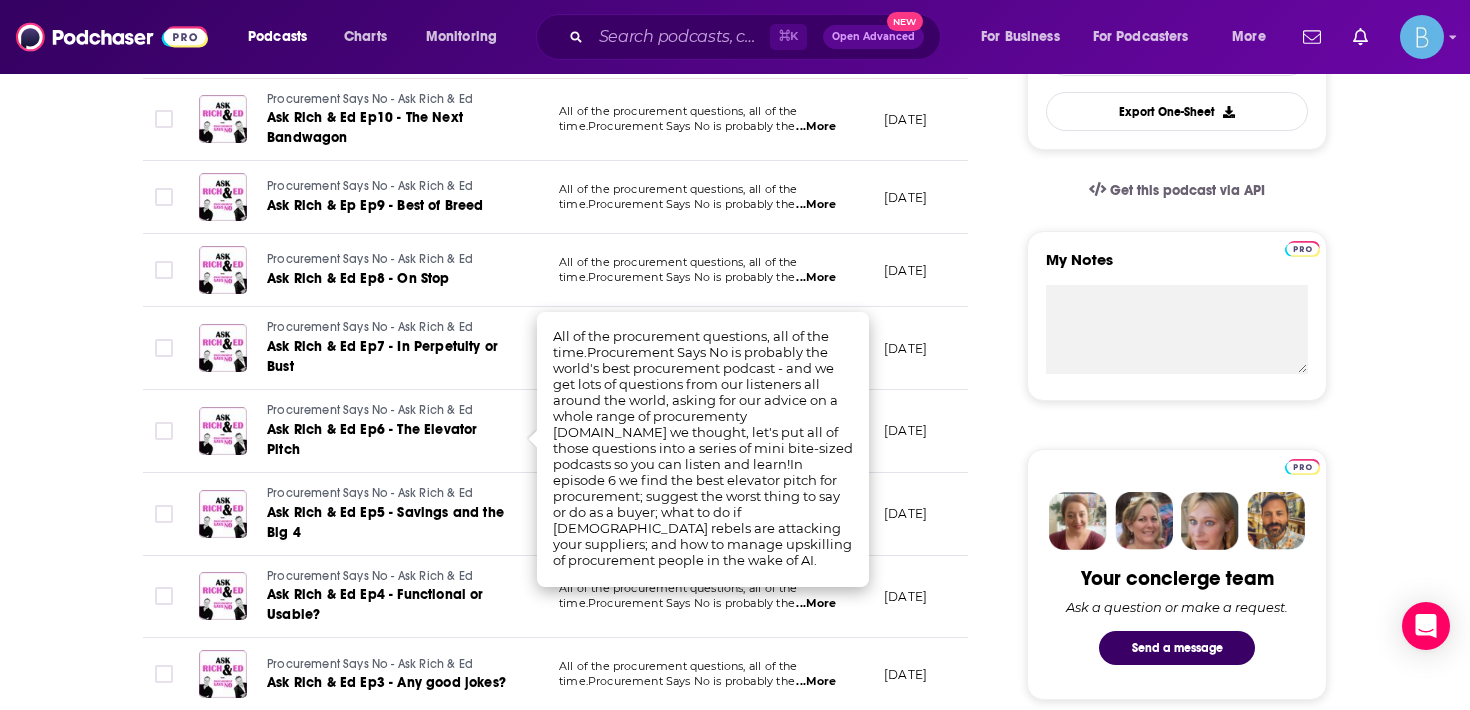 scroll, scrollTop: 818, scrollLeft: 0, axis: vertical 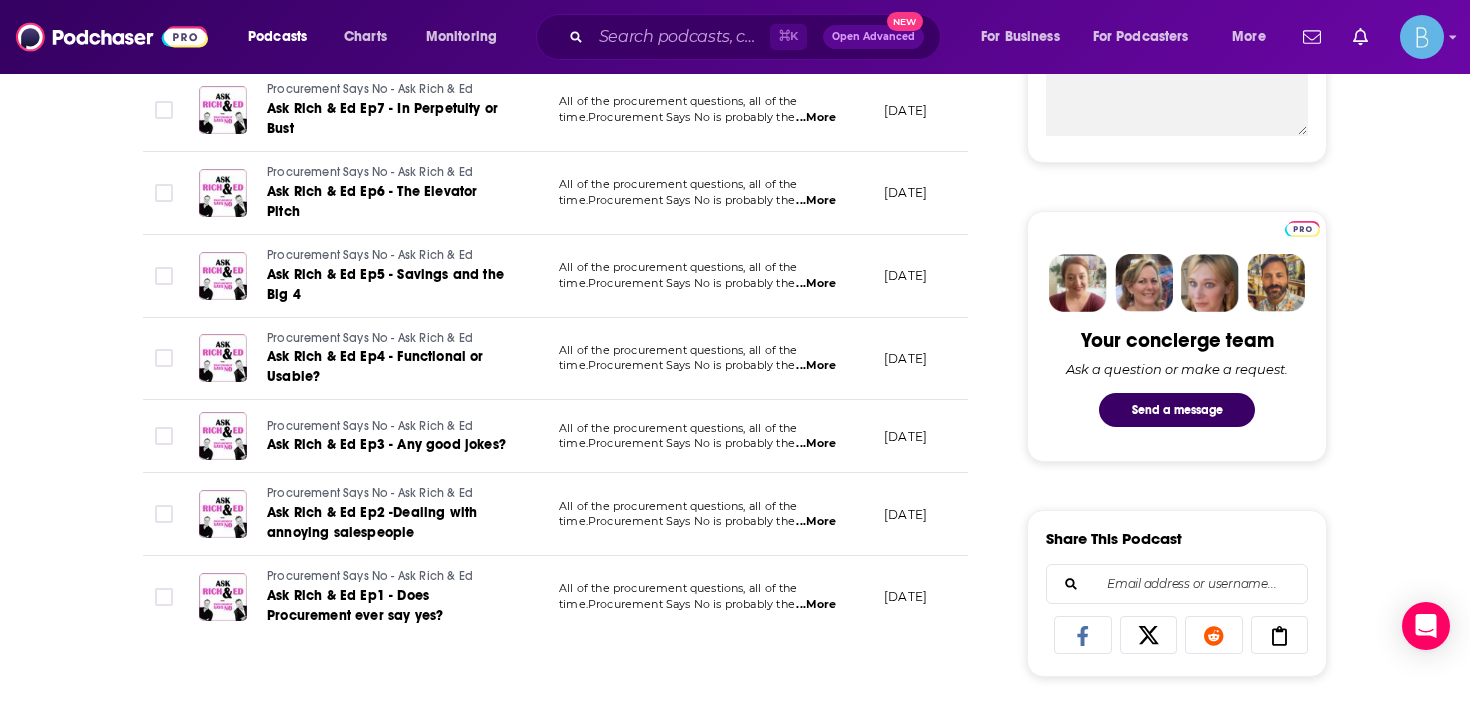click on "...More" at bounding box center (816, 444) 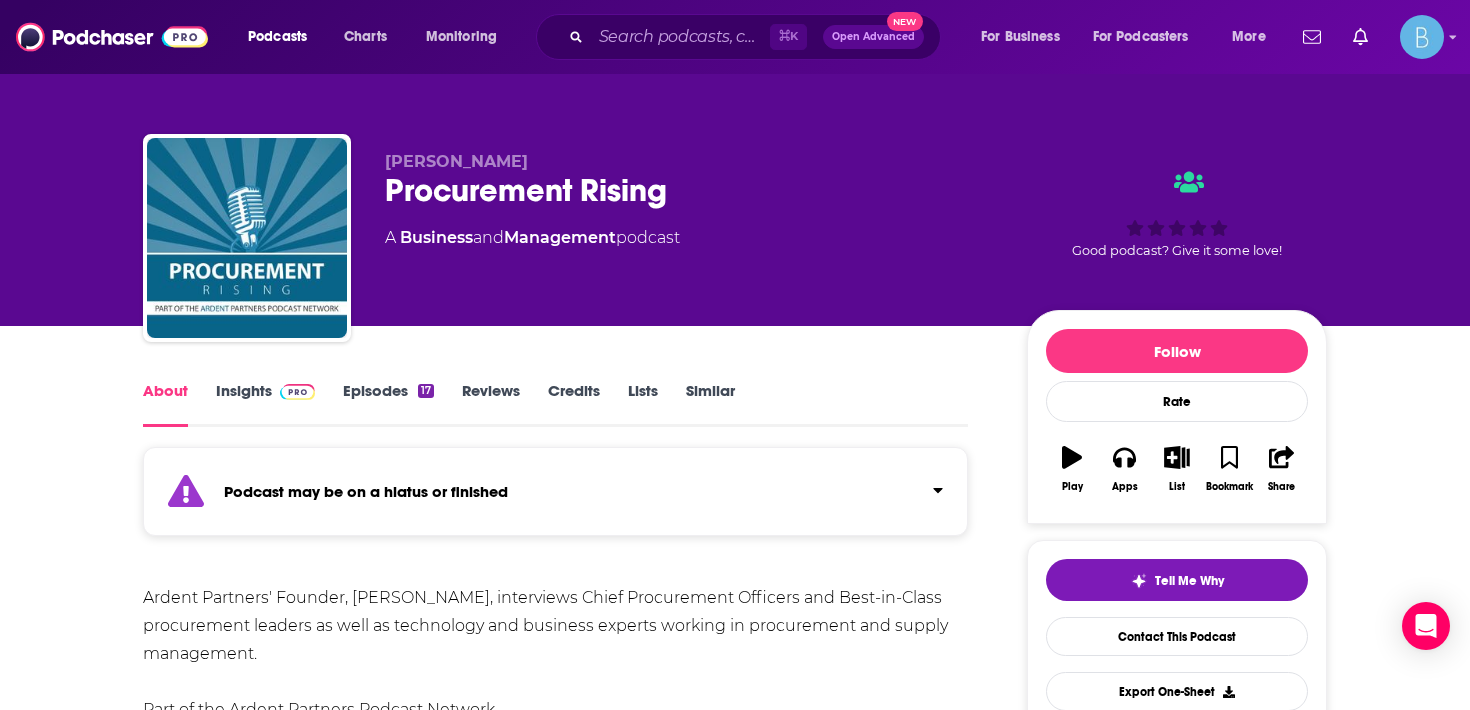 scroll, scrollTop: 0, scrollLeft: 0, axis: both 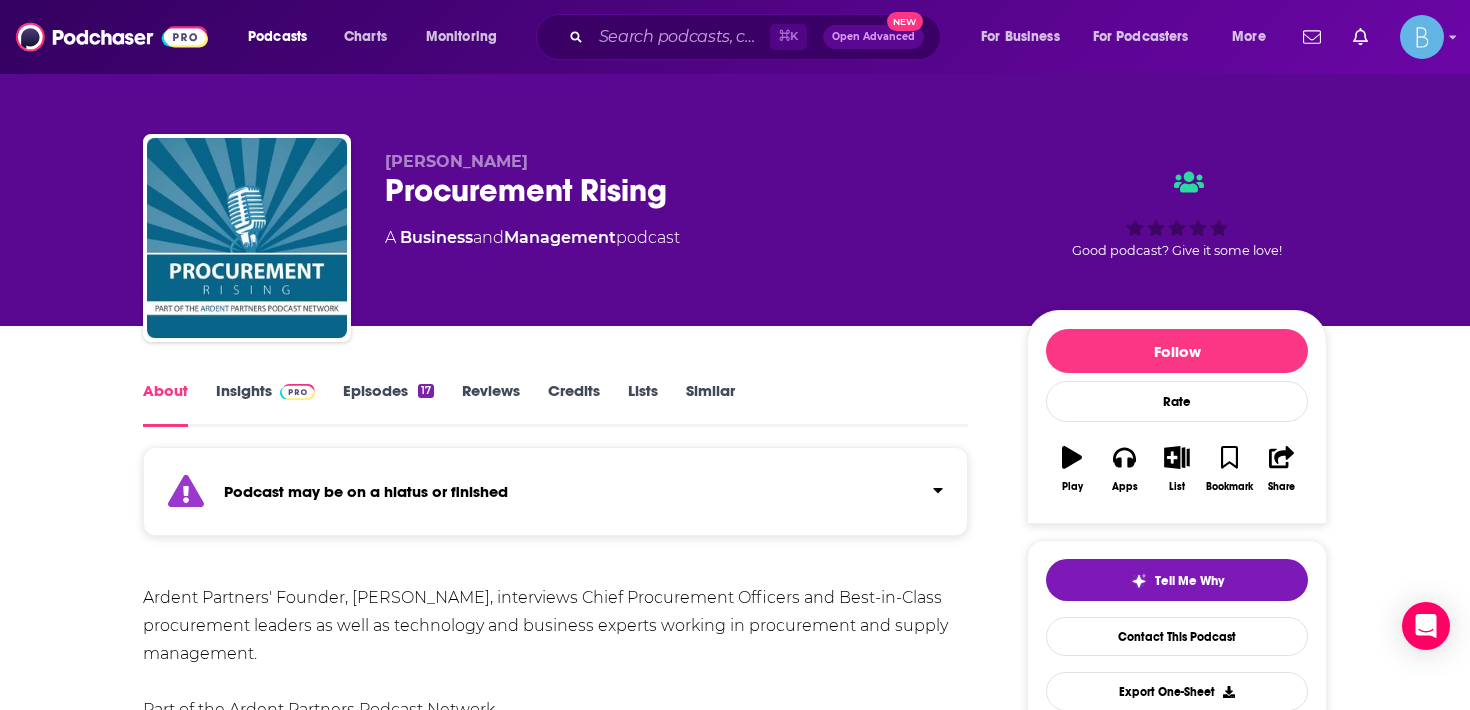 click on "Episodes 17" at bounding box center (388, 404) 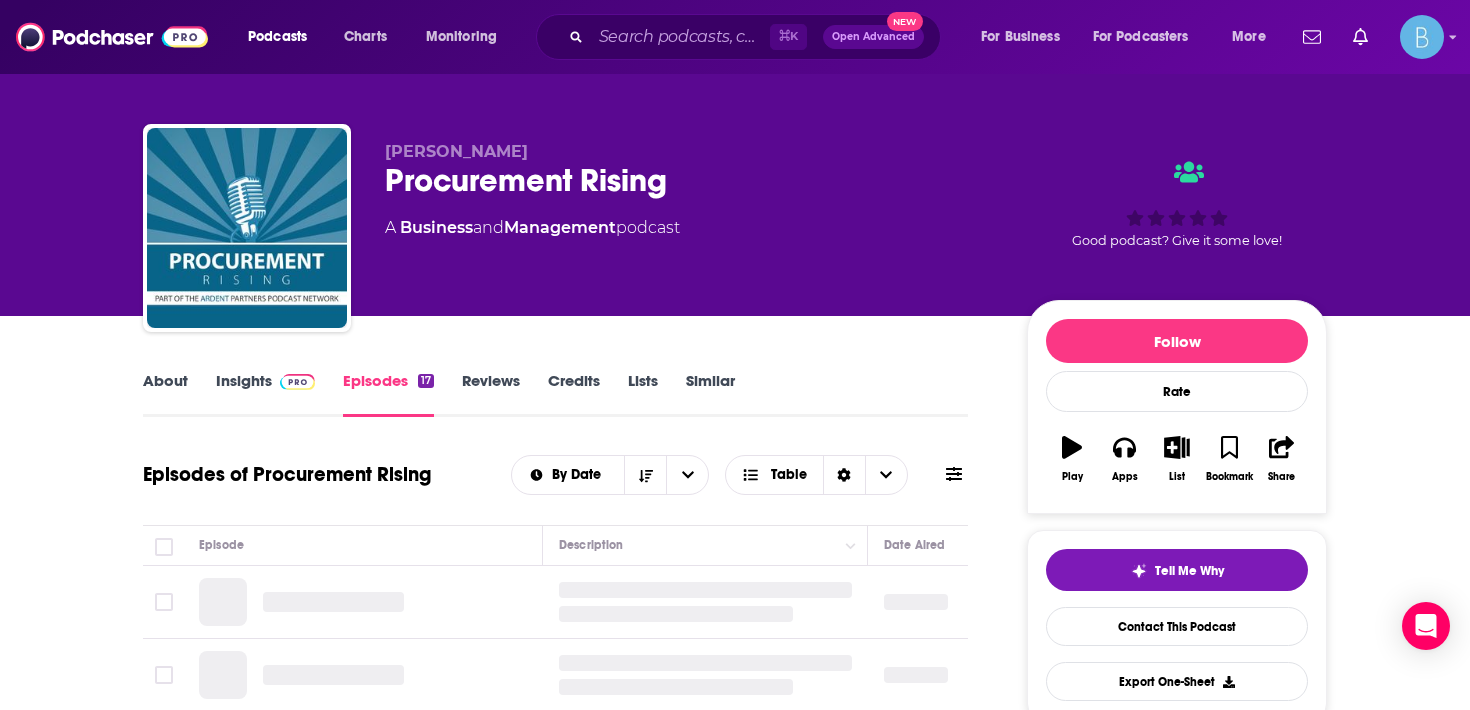 scroll, scrollTop: 156, scrollLeft: 0, axis: vertical 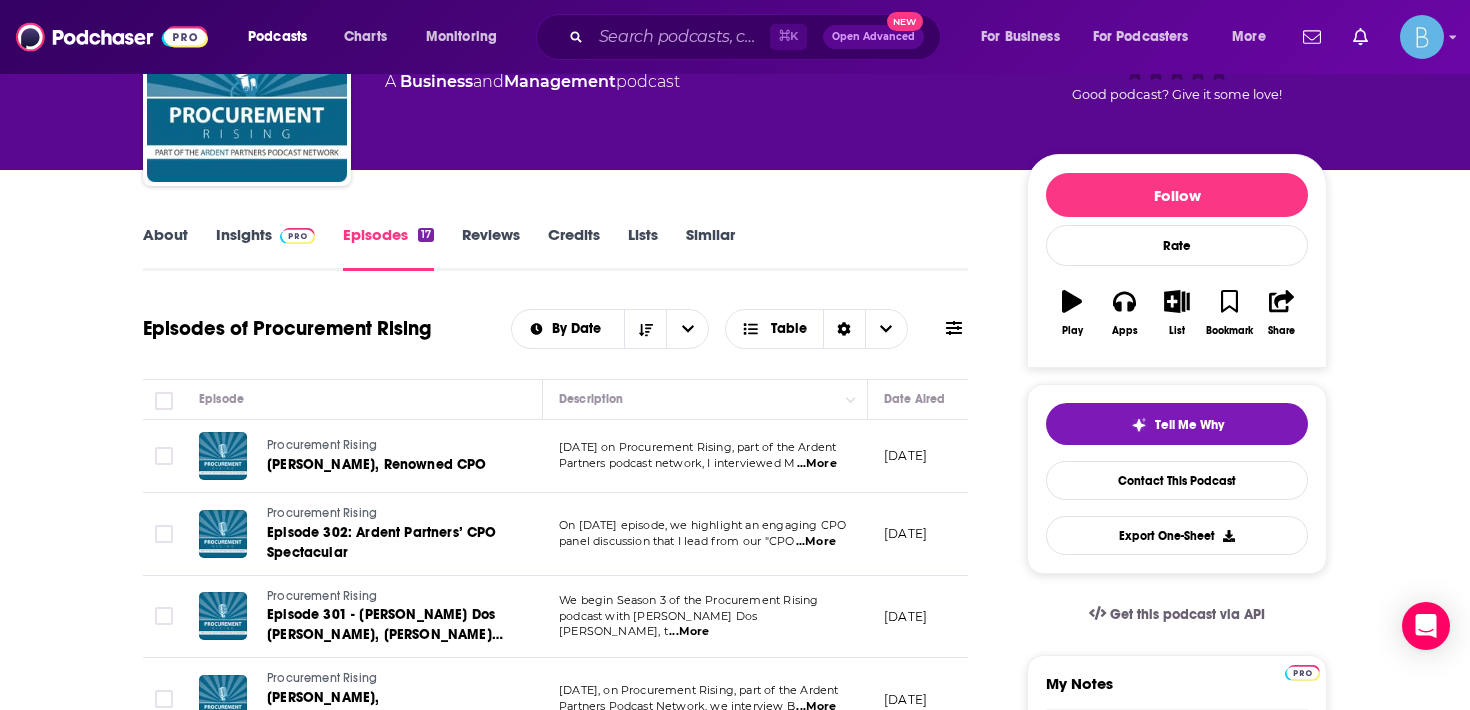 click on "Similar" at bounding box center (710, 248) 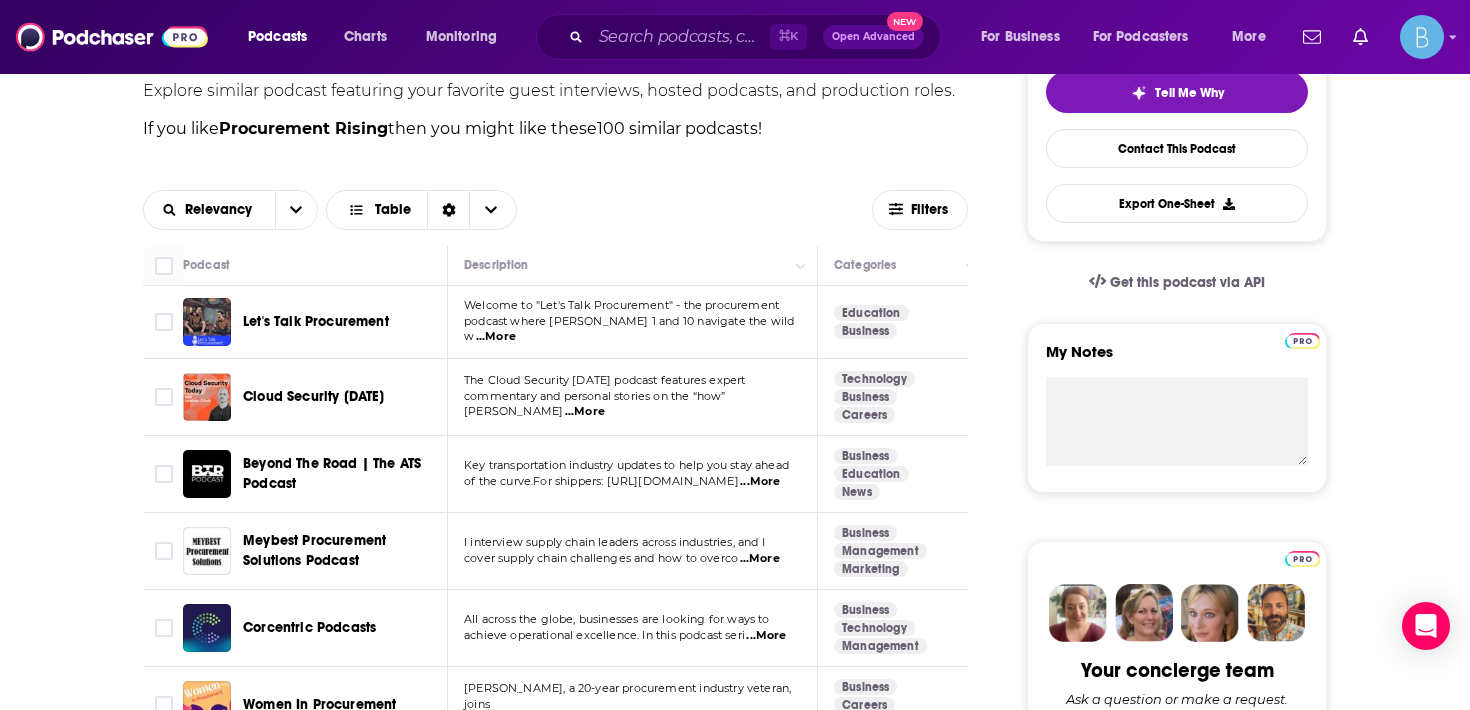 scroll, scrollTop: 508, scrollLeft: 0, axis: vertical 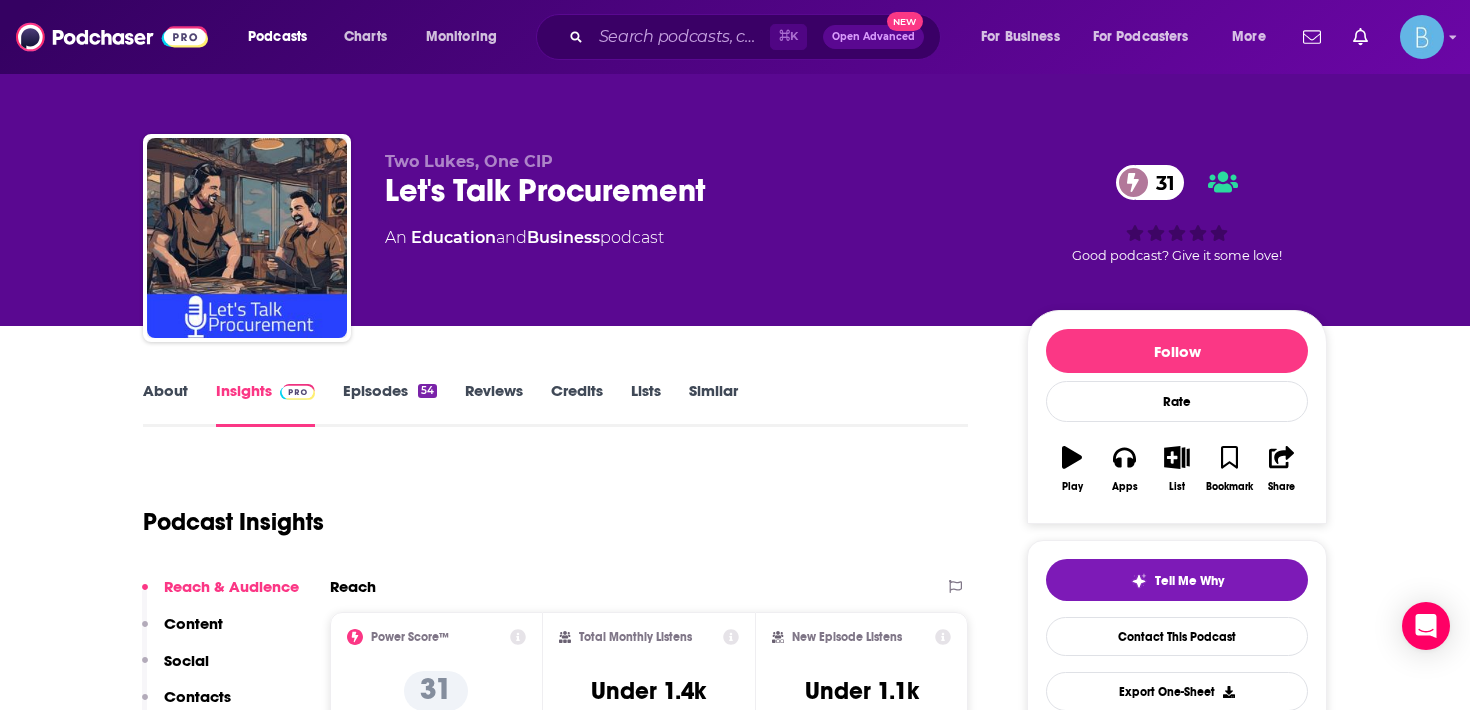 click on "About" at bounding box center (165, 404) 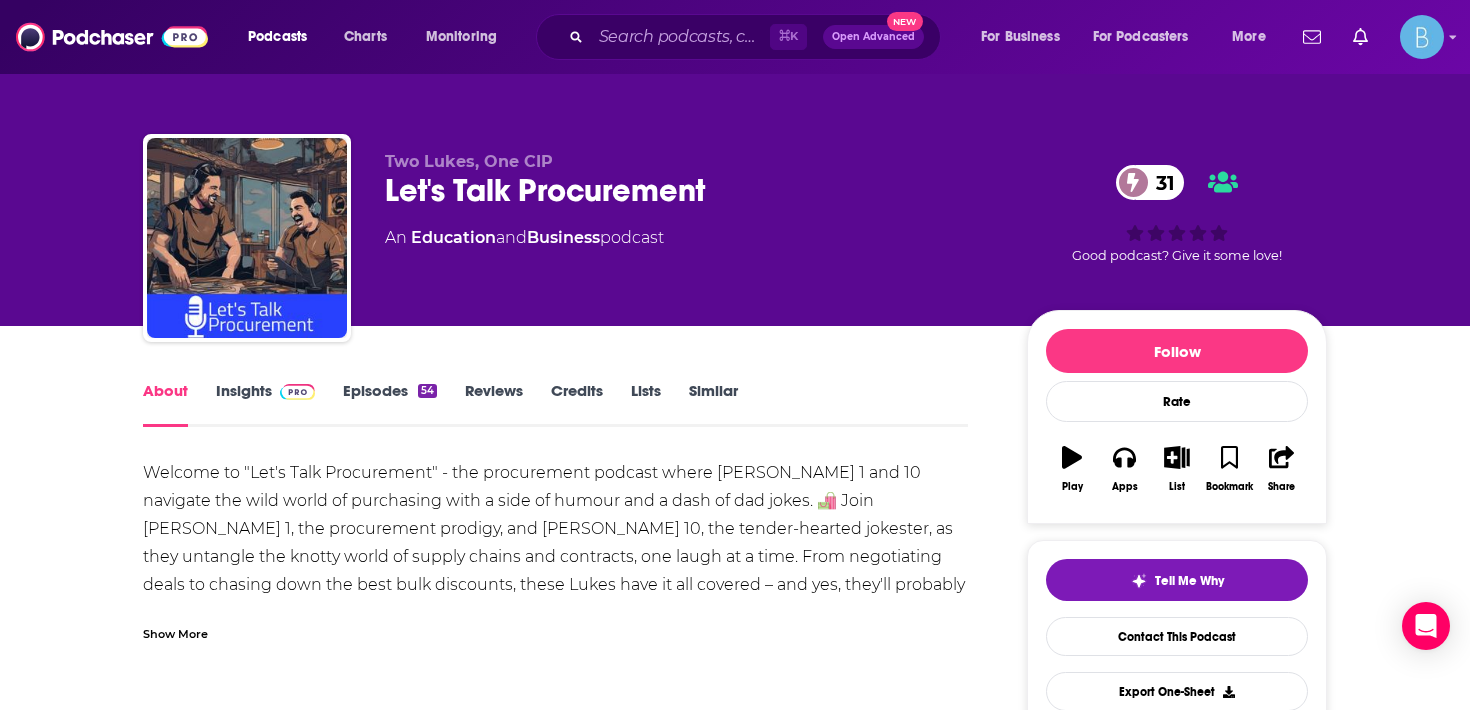 click on "Episodes 54" at bounding box center (390, 404) 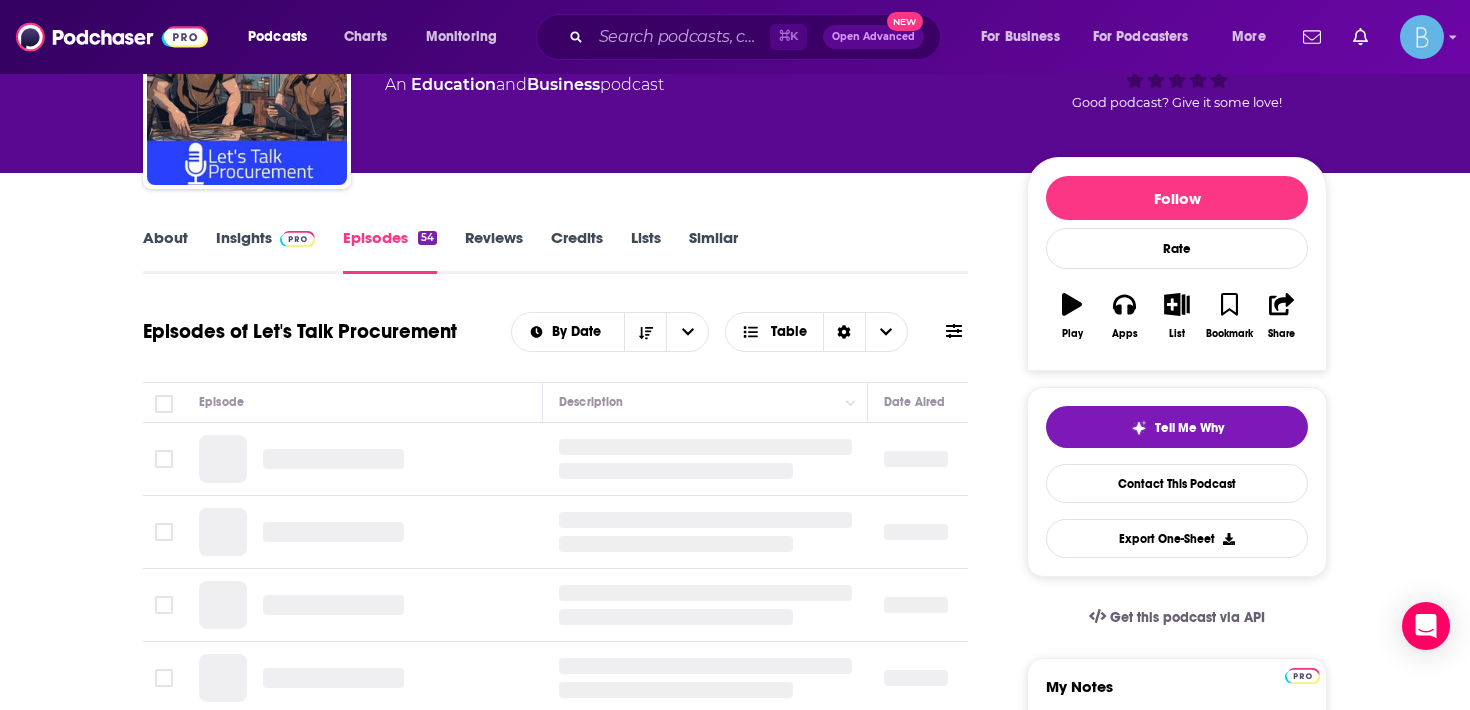 scroll, scrollTop: 353, scrollLeft: 0, axis: vertical 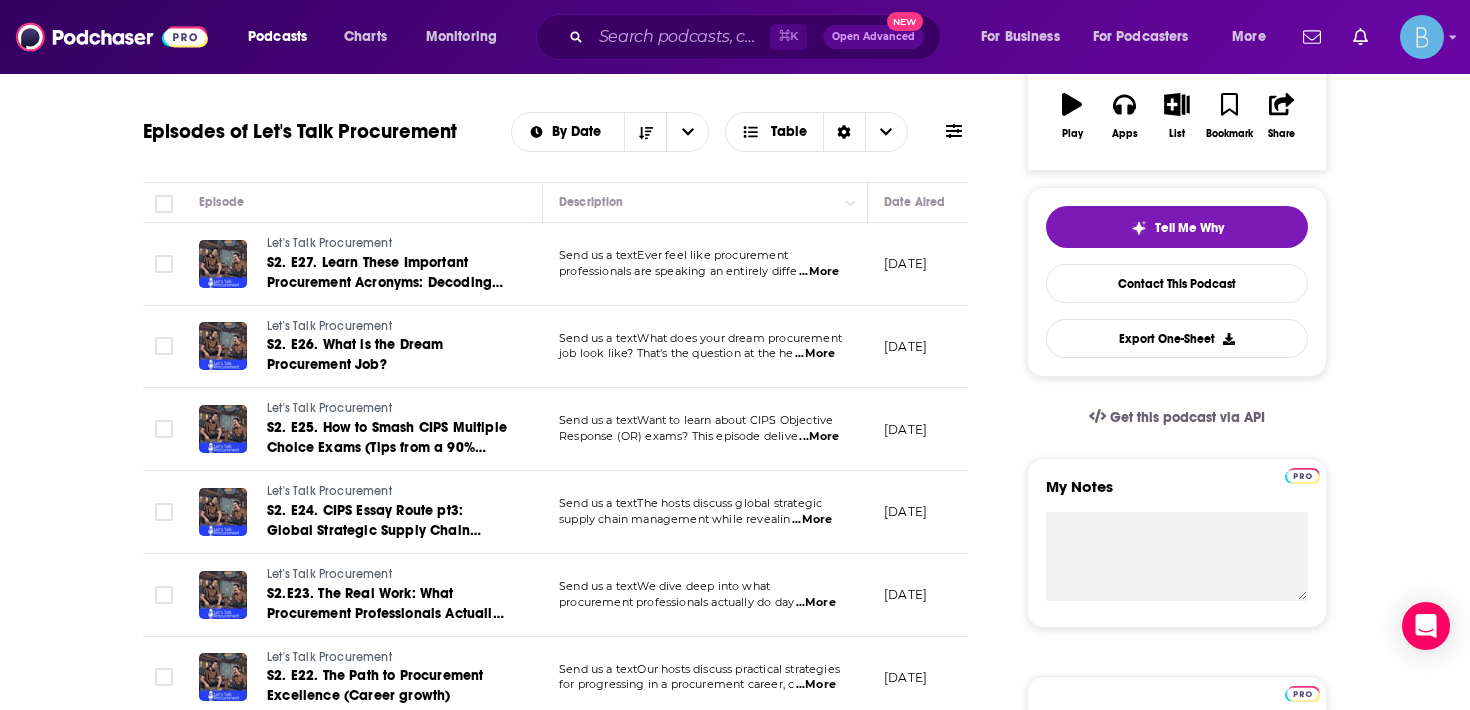 click on "...More" at bounding box center (819, 272) 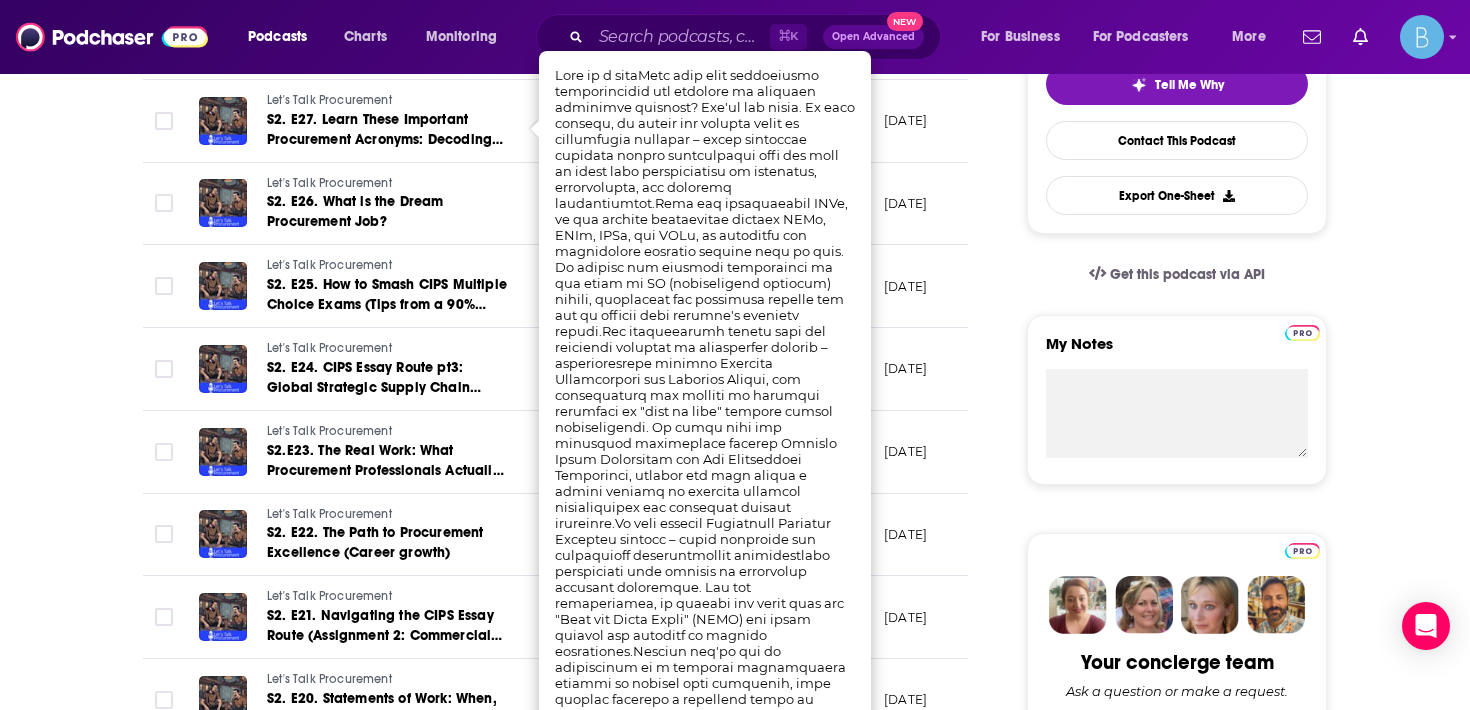 scroll, scrollTop: 497, scrollLeft: 0, axis: vertical 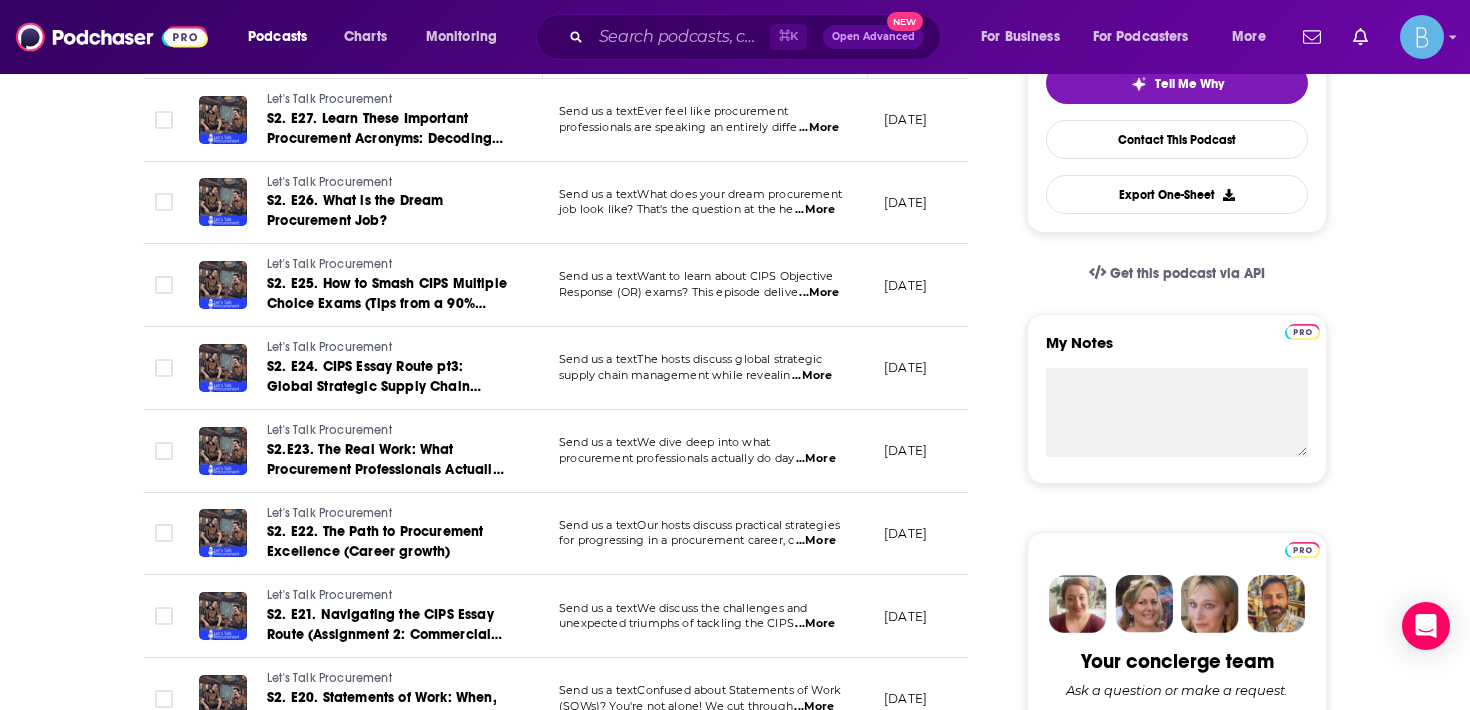 click on "About Insights Episodes 54 Reviews Credits Lists Similar Episodes of Let's Talk Procurement By Date Table Episode Description Date Aired Reach Episode Guests Length Let's Talk Procurement S2. E27. Learn These Important Procurement Acronyms: Decoding Procurement Buzzwords Send us a textEver feel like procurement professionals are speaking an entirely diffe  ...More [DATE]  Pending -- 55:42 s Let's Talk Procurement S2. E26. What is the Dream Procurement Job? Send us a textWhat does your dream procurement job look like? That's the question at the he  ...More [DATE] Under 1.1k -- 33:49 s Let's Talk Procurement S2. E25. How to Smash CIPS Multiple Choice Exams (Tips from a 90% Achiever) Send us a textWant to learn about CIPS Objective Response (OR) exams? This episode delive  ...More [DATE] Under 1.1k -- 31:34 s Let's Talk Procurement S2. E24. CIPS Essay Route pt3: Global Strategic Supply Chain Management. Including Live Results!! Send us a textThe hosts discuss global strategic  ...More -- 37:58" at bounding box center (569, 1193) 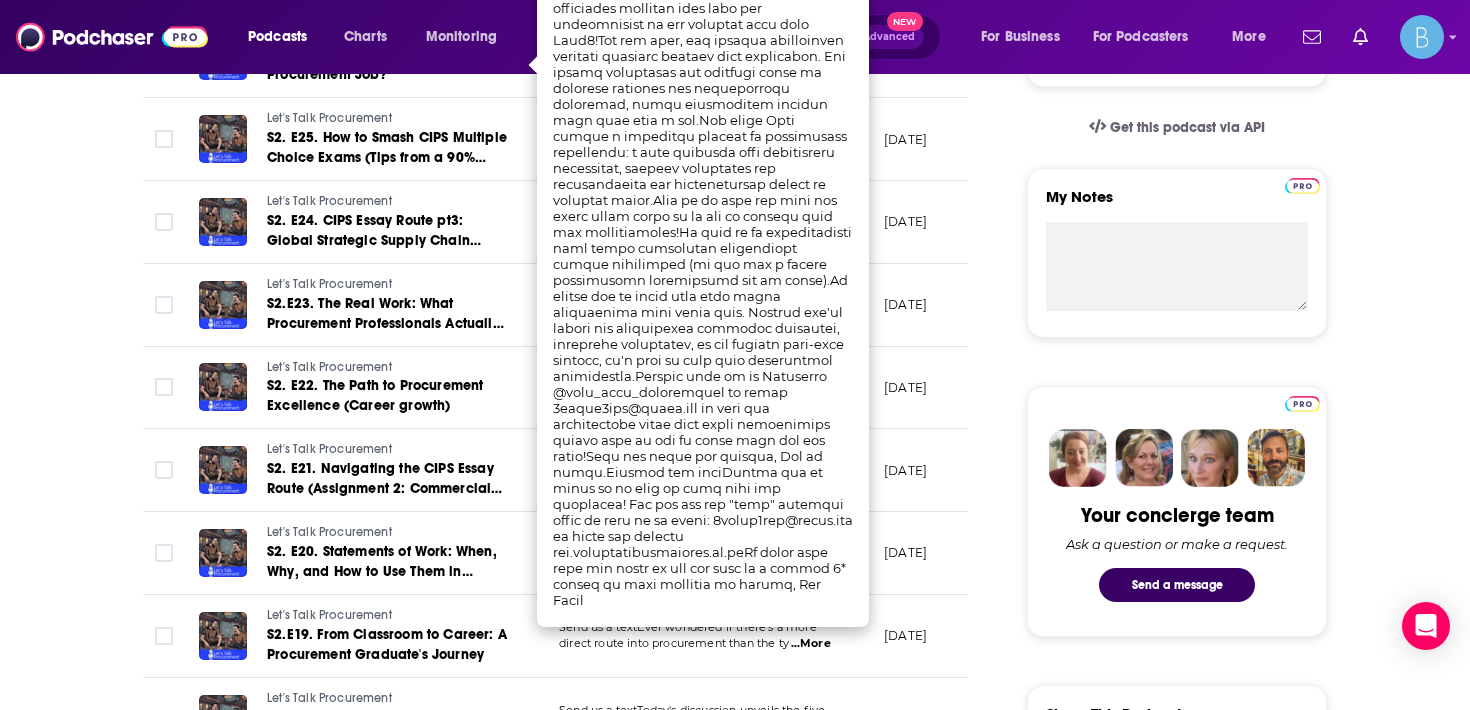 scroll, scrollTop: 647, scrollLeft: 0, axis: vertical 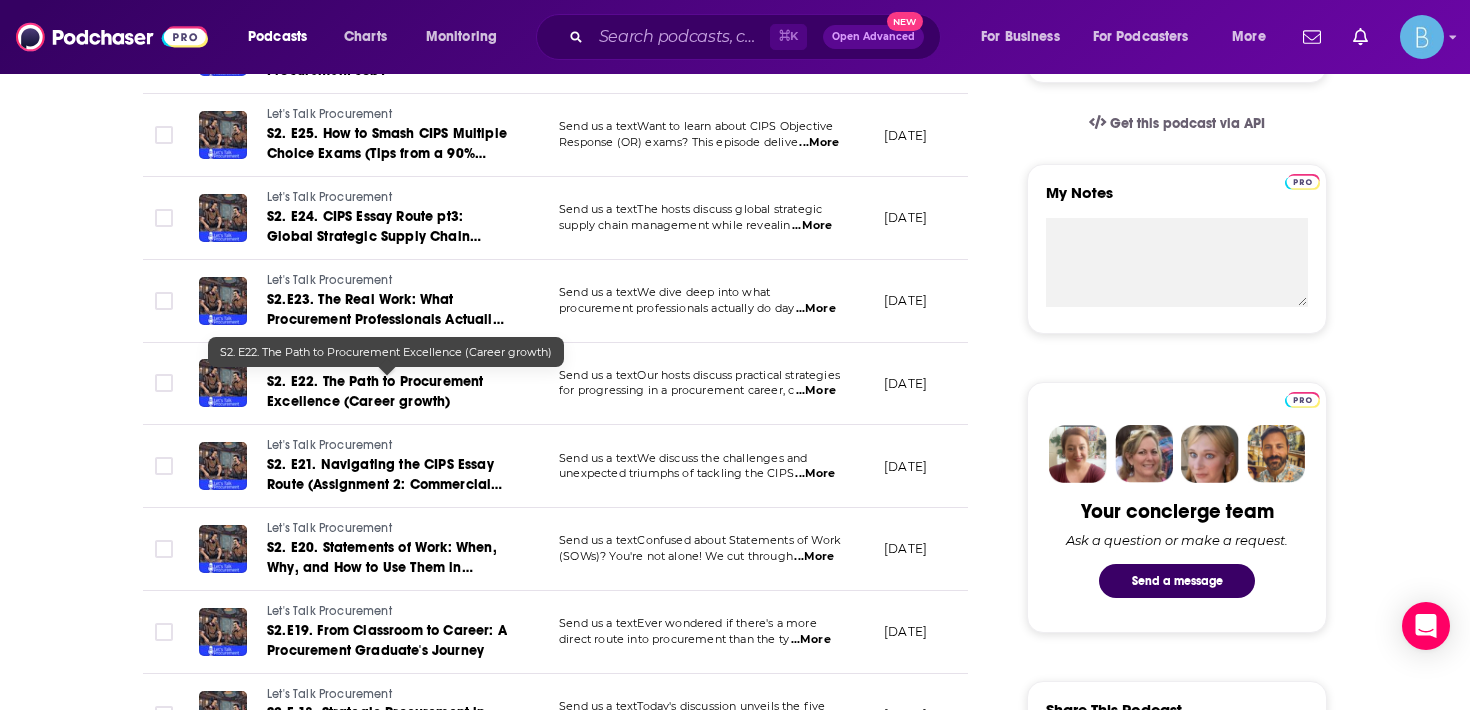 click on "S2. E22. The Path to Procurement Excellence (Career growth)" at bounding box center (387, 392) 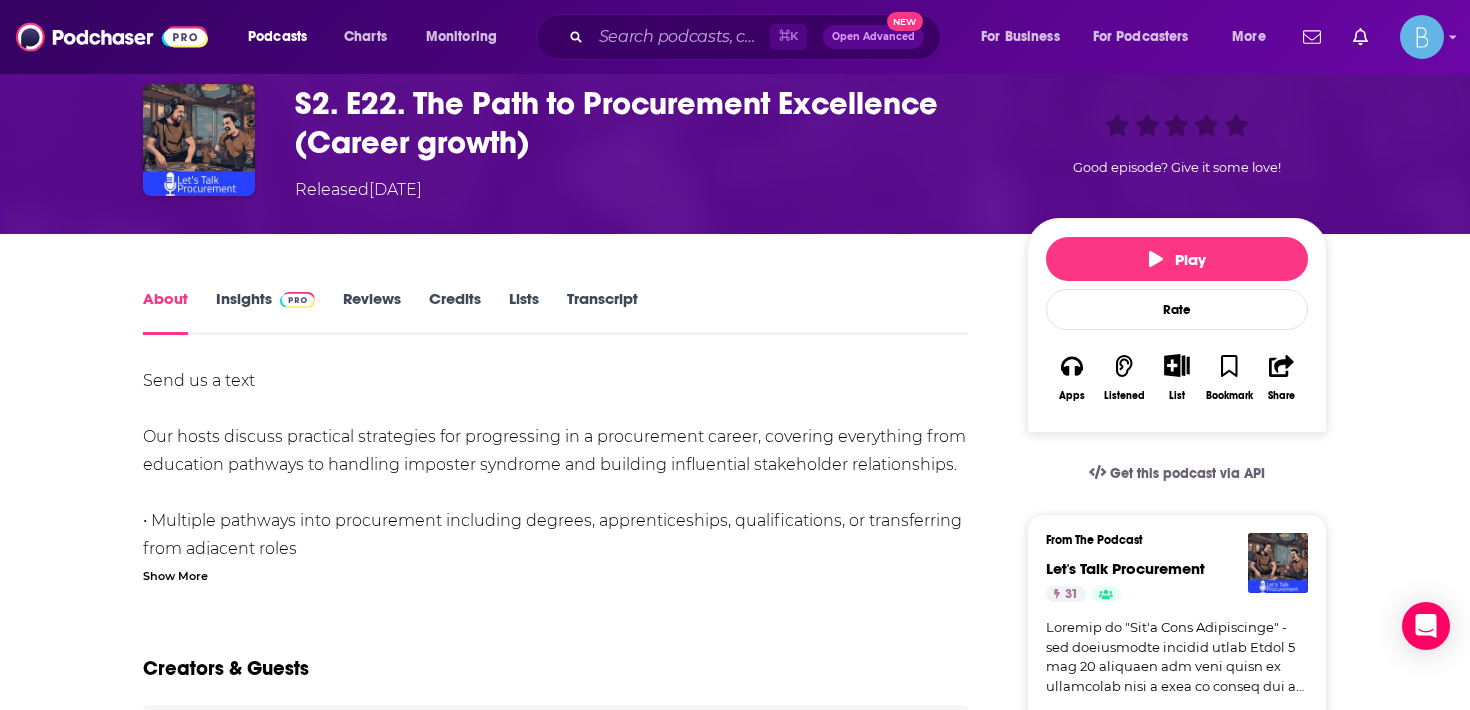 scroll, scrollTop: 113, scrollLeft: 0, axis: vertical 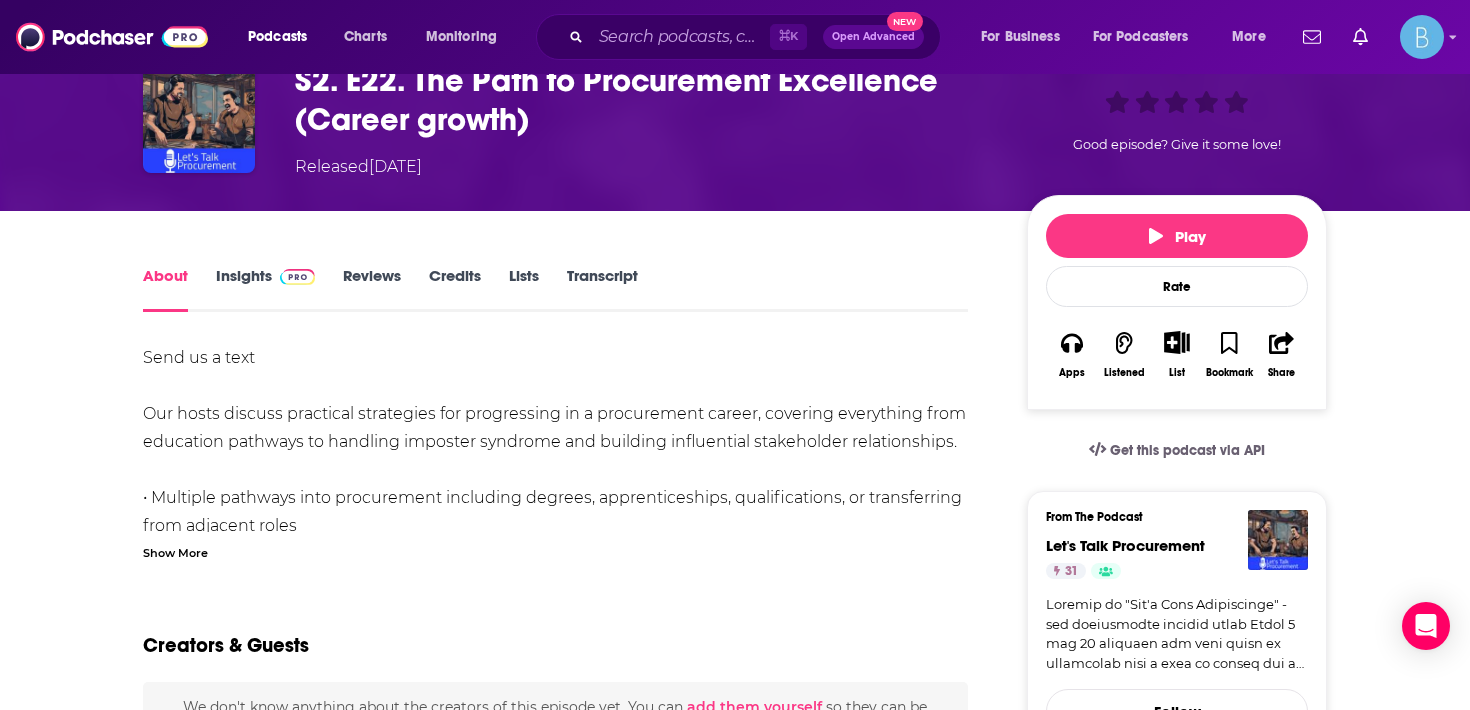 click on "Show More" at bounding box center (175, 551) 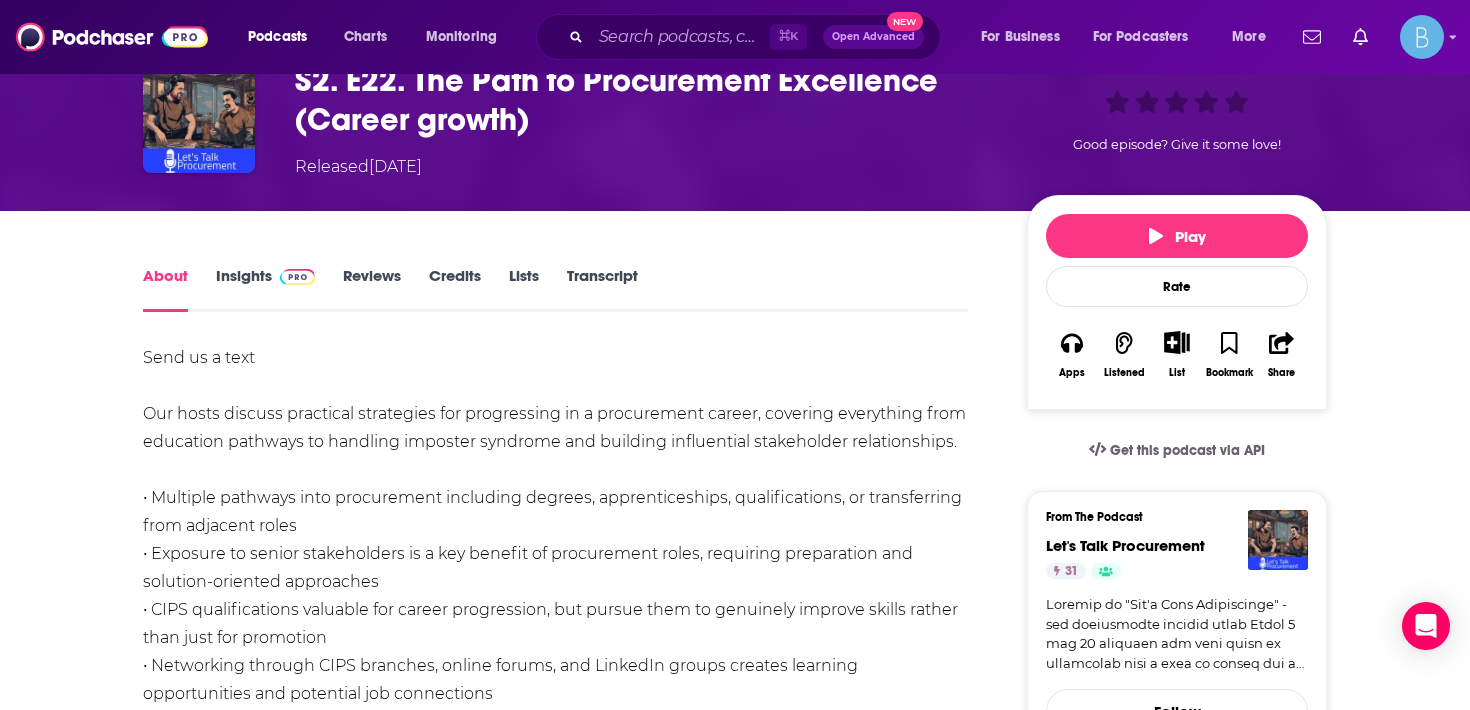 click on "About" at bounding box center [165, 289] 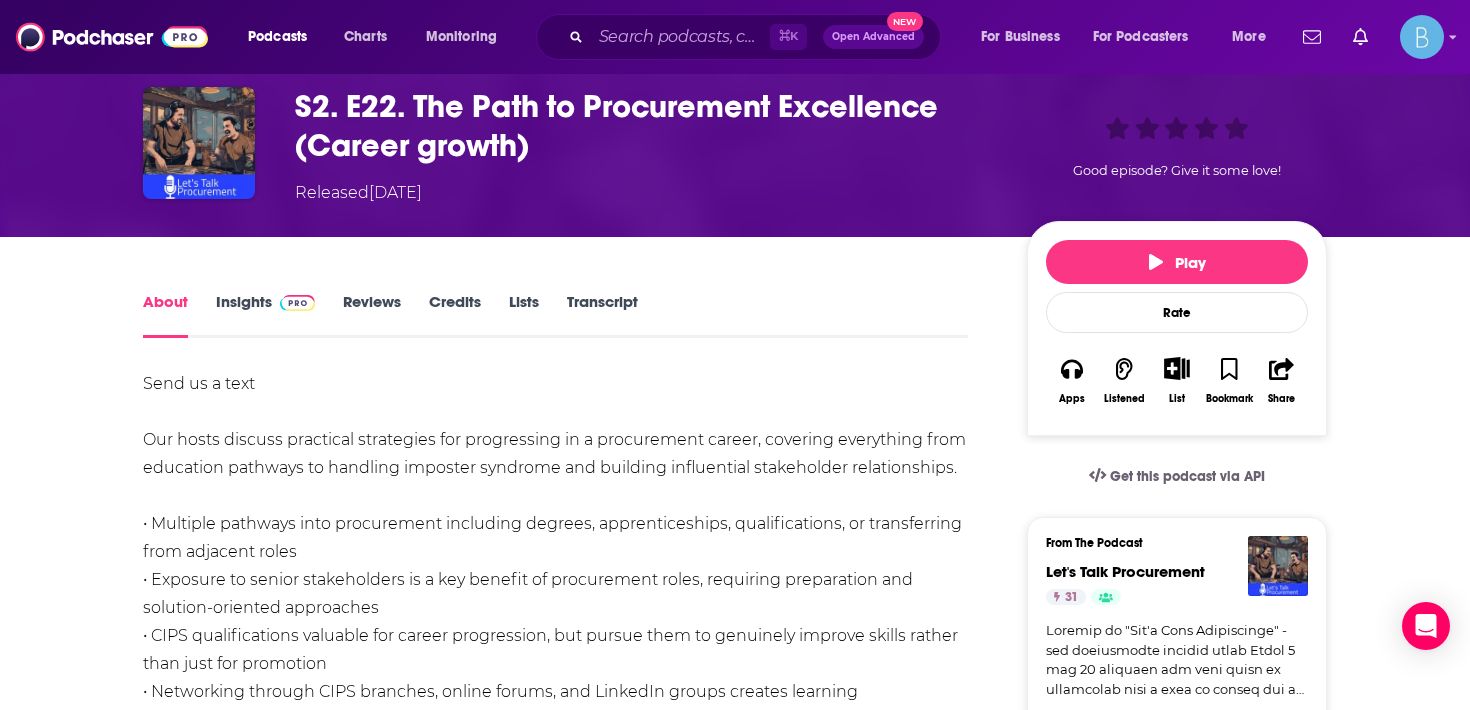 scroll, scrollTop: 0, scrollLeft: 0, axis: both 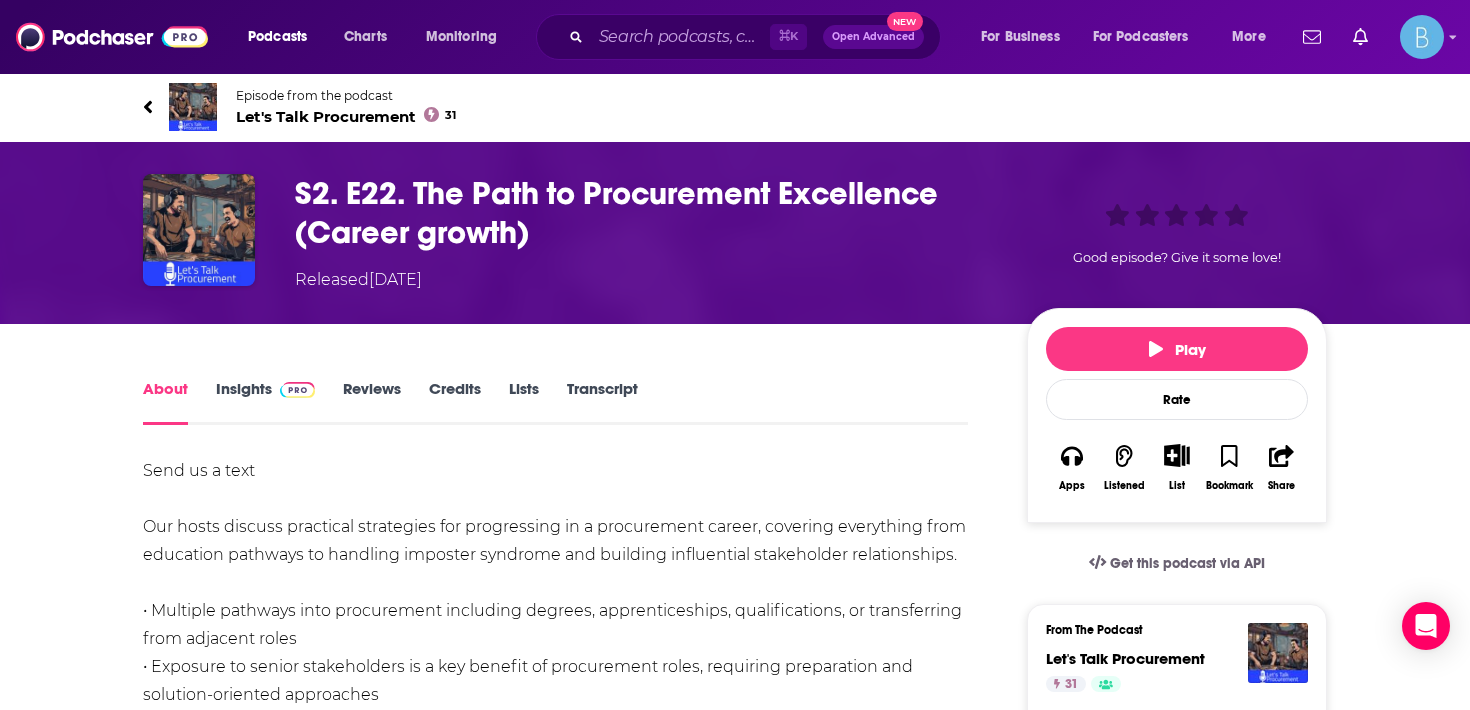 click on "Episode from the podcast Let's Talk Procurement 31" at bounding box center [735, 107] 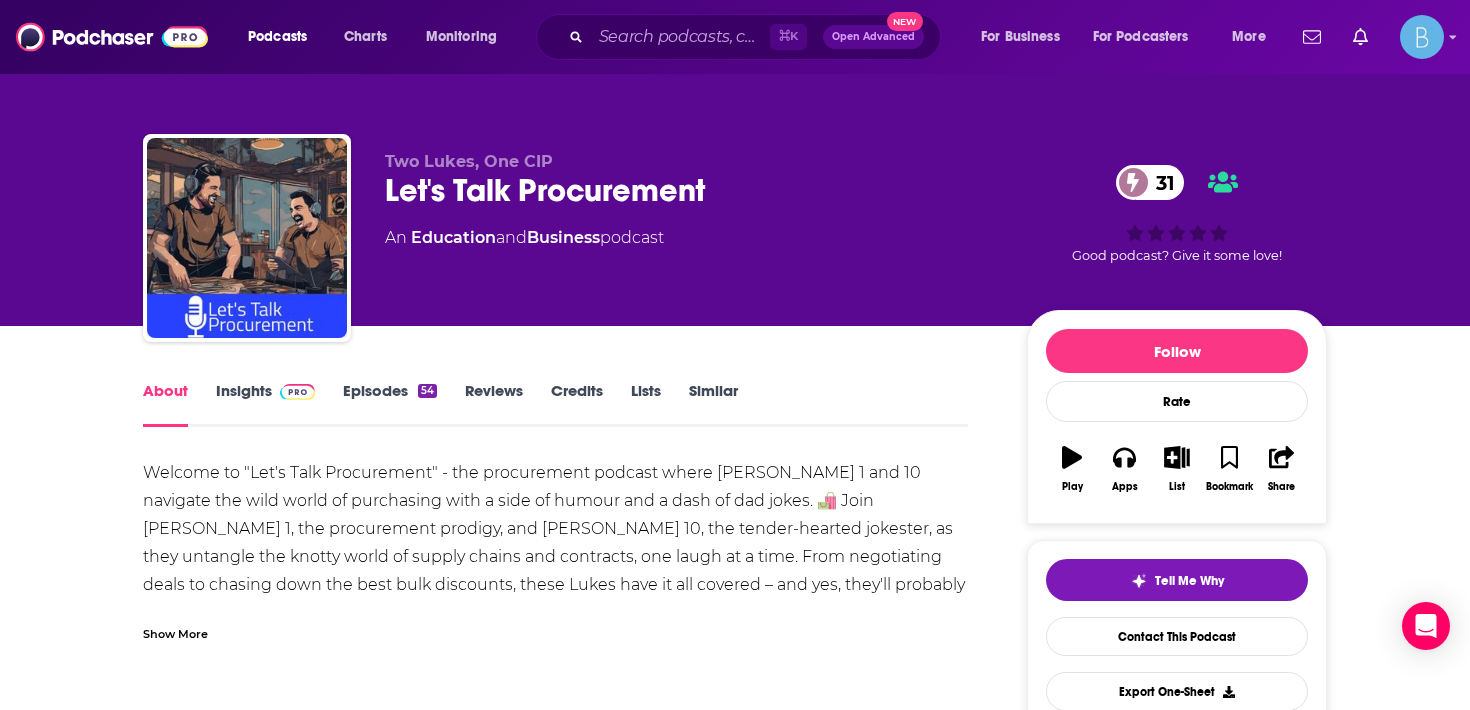click on "About Insights Episodes 54 Reviews Credits Lists Similar Welcome to "Let's Talk Procurement" - the procurement podcast where [PERSON_NAME] 1 and 10 navigate the wild world of purchasing with a side of humour and a dash of dad jokes. 🛍️ Join [PERSON_NAME] 1, the procurement prodigy, and [PERSON_NAME] 10, the tender-hearted jokester, as they untangle the knotty world of supply chains and contracts, one laugh at a time. From negotiating deals to chasing down the best bulk discounts, these Lukes have it all covered – and yes, they'll probably throw in a few puns along the way. Take a break from the text books & join us on the journey to procurement enlightenment served with a smile and a sprinkle of procurement magic! 🌟✨
Feel free to get in touch with us on our socials or [EMAIL_ADDRESS][DOMAIN_NAME].
[URL][DOMAIN_NAME] Show More Creators & Guests We don't know anything about the creators of this podcast yet . You can   add them yourself   so they can be credited for this and other podcasts. Recent Episodes" at bounding box center (735, 1199) 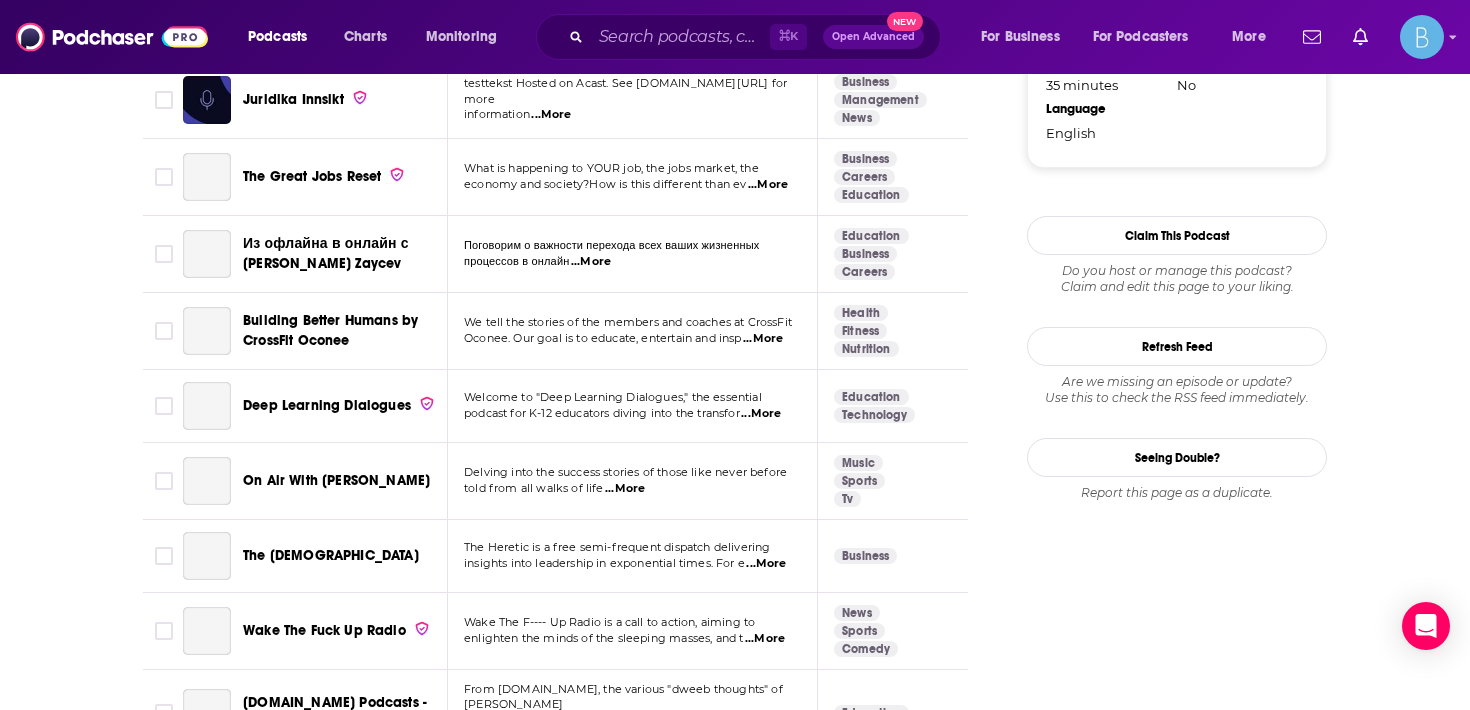 scroll, scrollTop: 2170, scrollLeft: 0, axis: vertical 